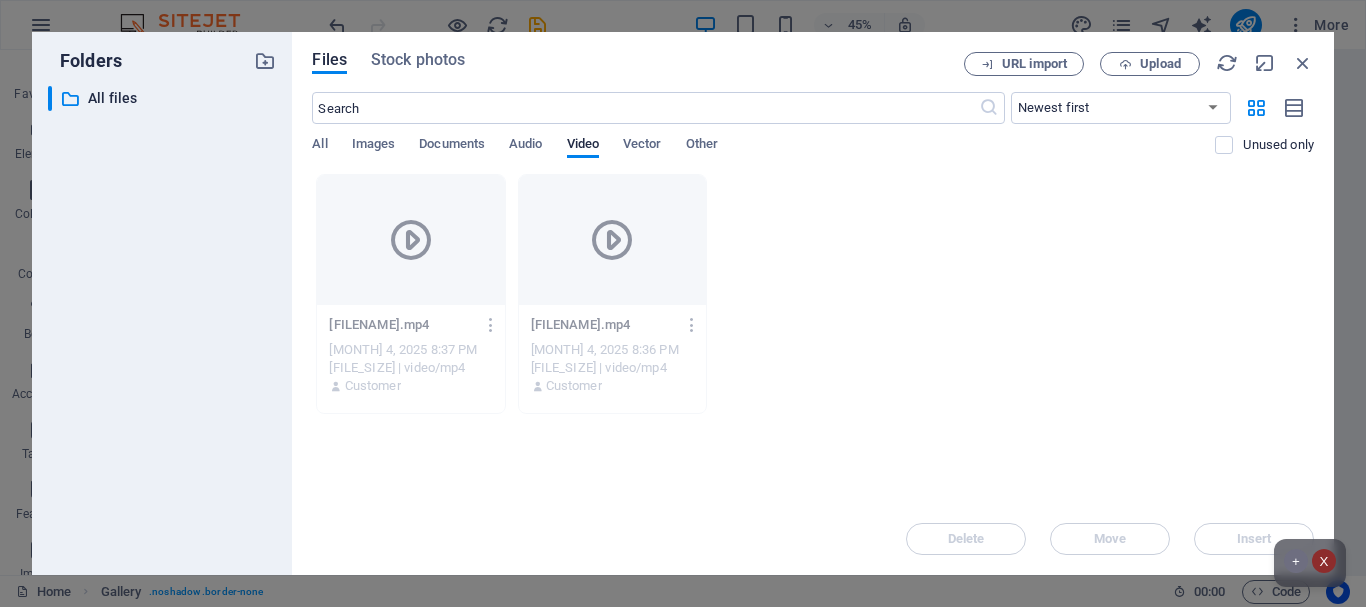 select on "4" 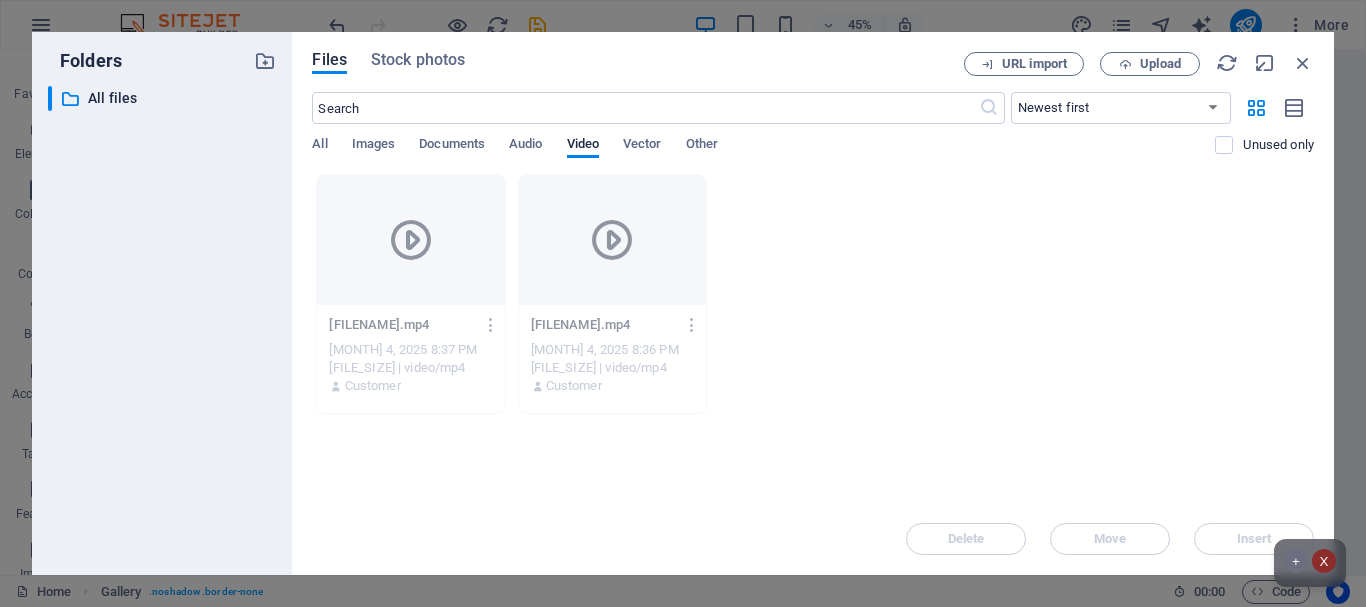 scroll, scrollTop: 375, scrollLeft: 0, axis: vertical 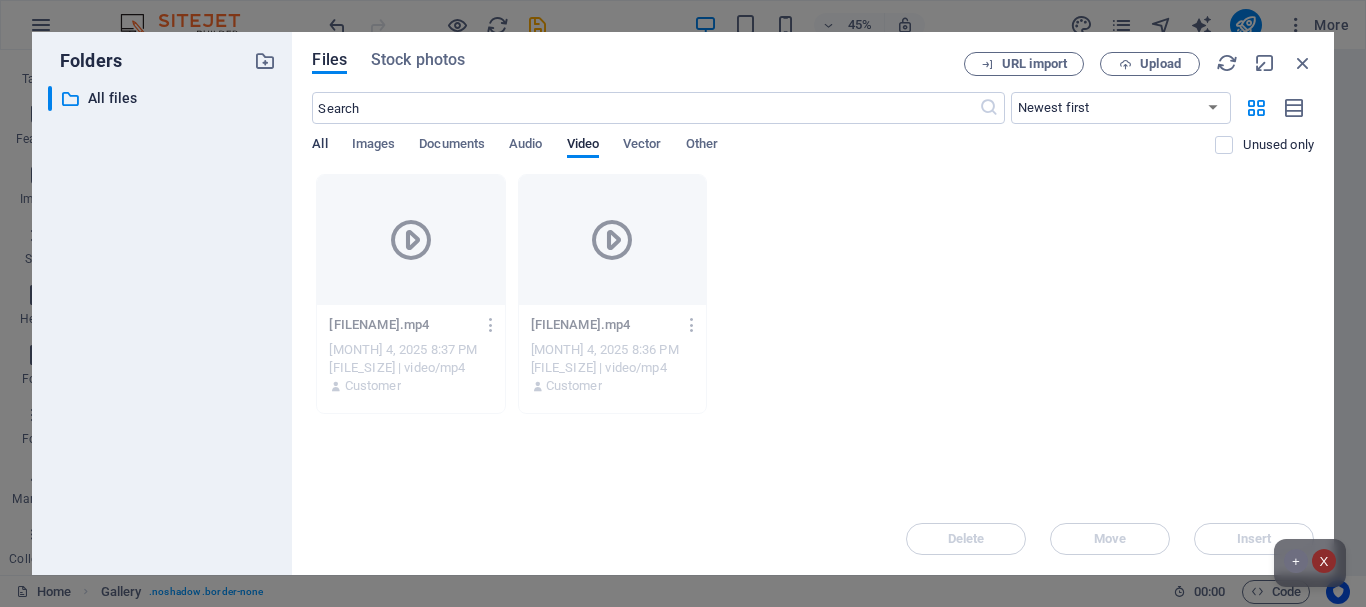 click on "All" at bounding box center [319, 146] 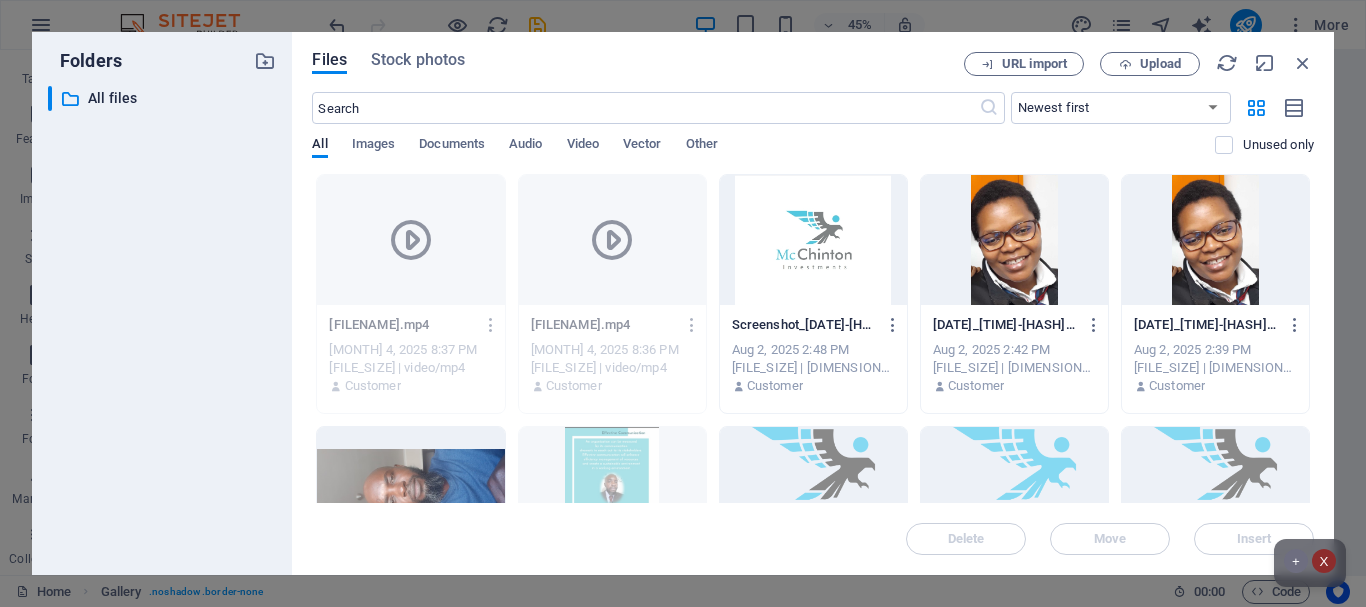 click at bounding box center [813, 240] 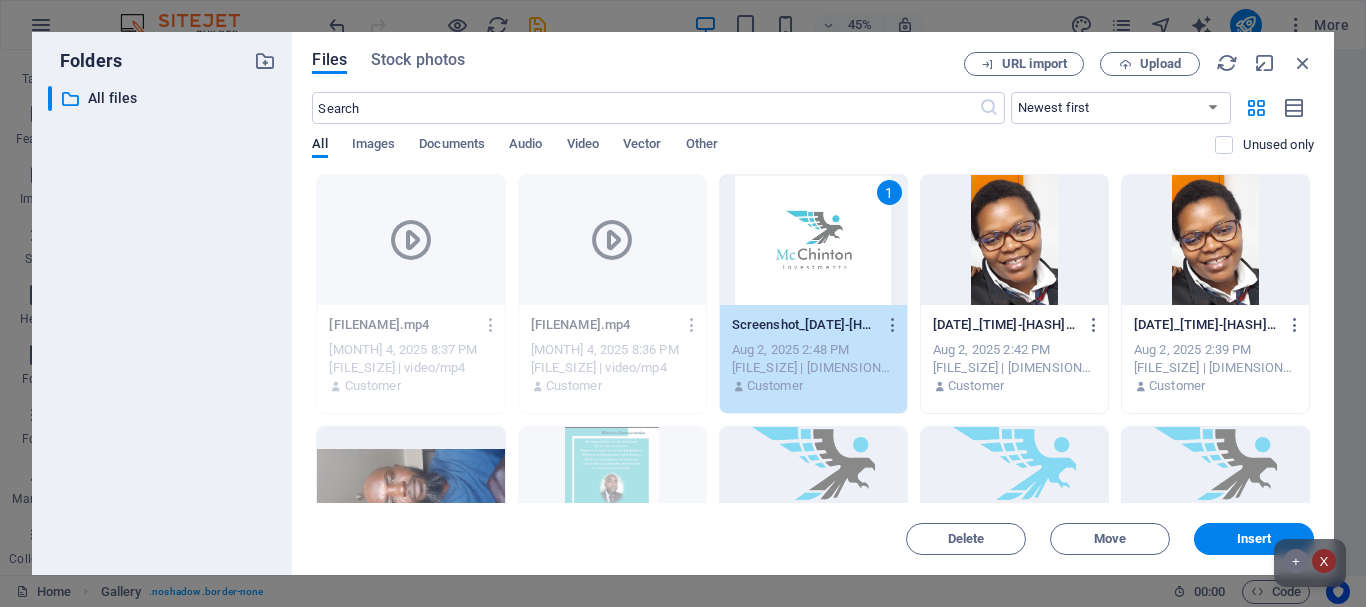 click at bounding box center (1014, 240) 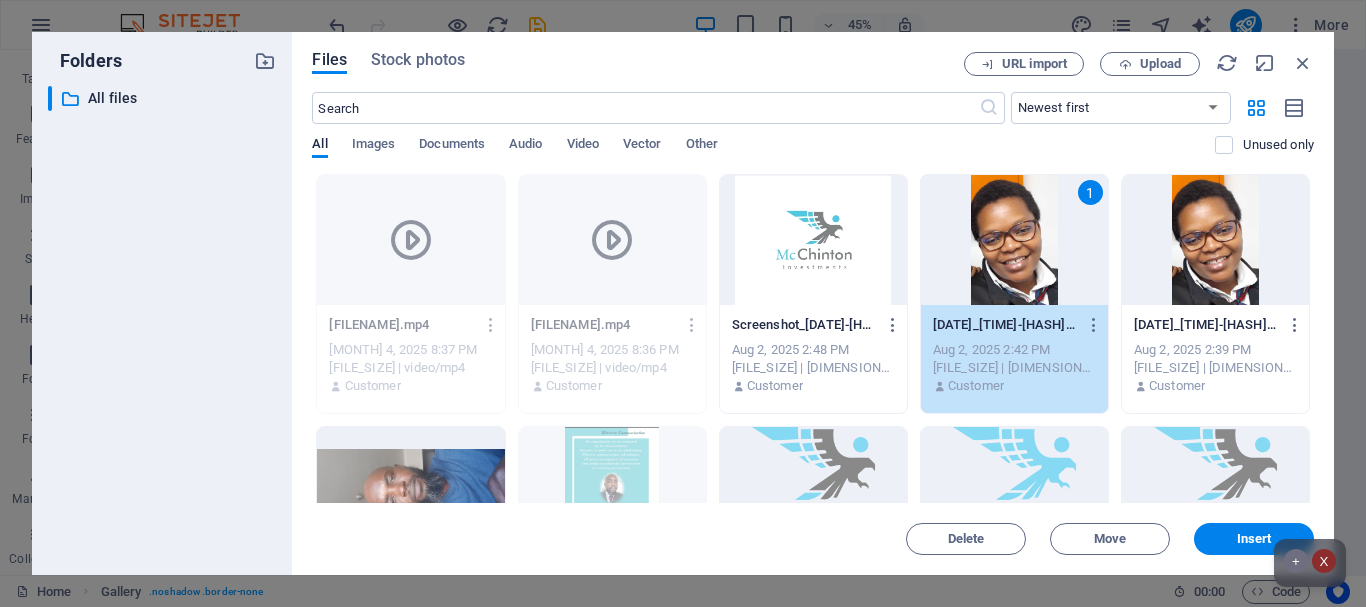 click at bounding box center (813, 492) 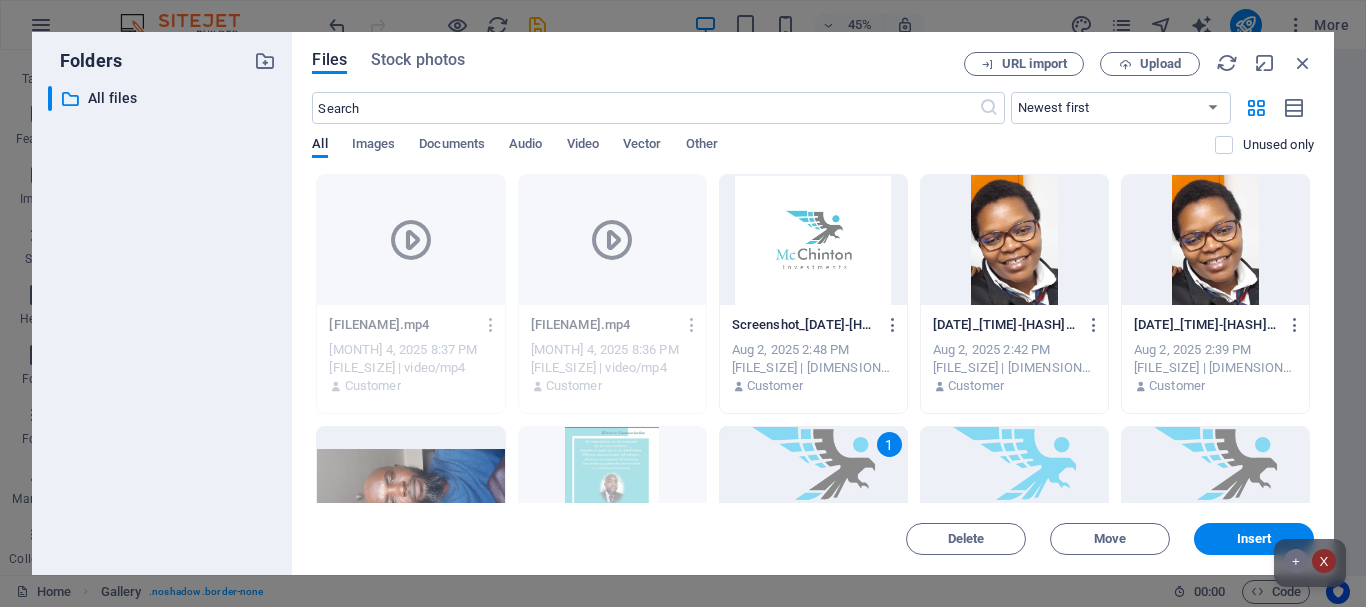 click at bounding box center [1014, 492] 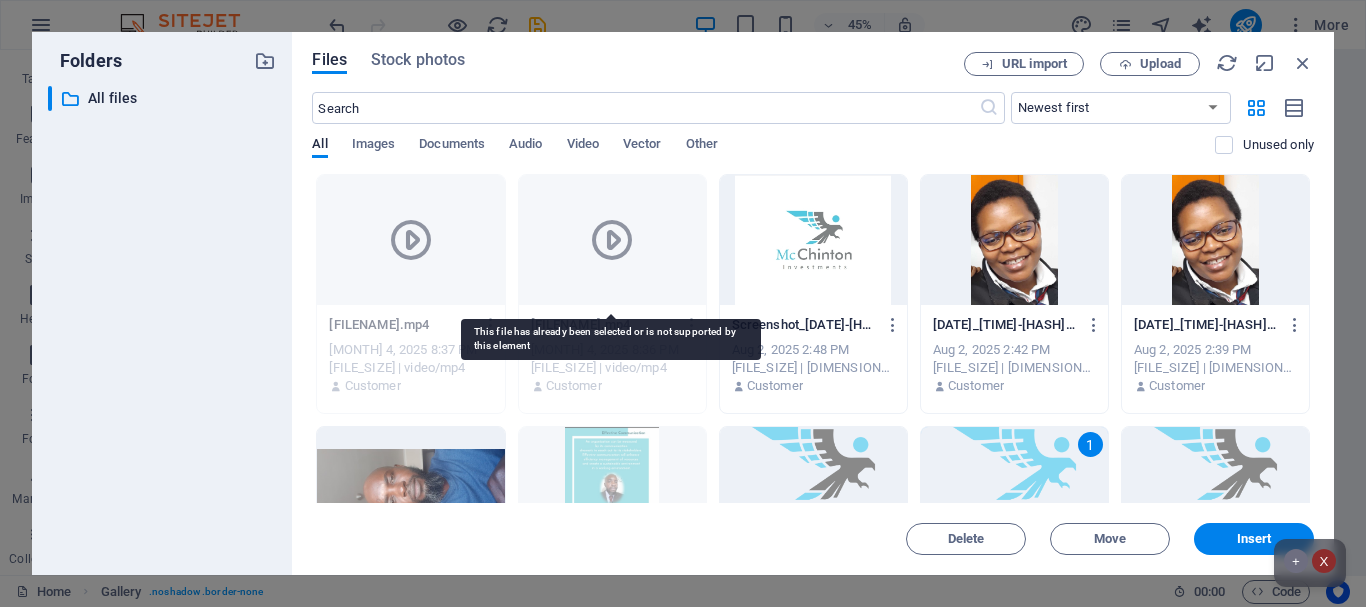 click at bounding box center (612, 240) 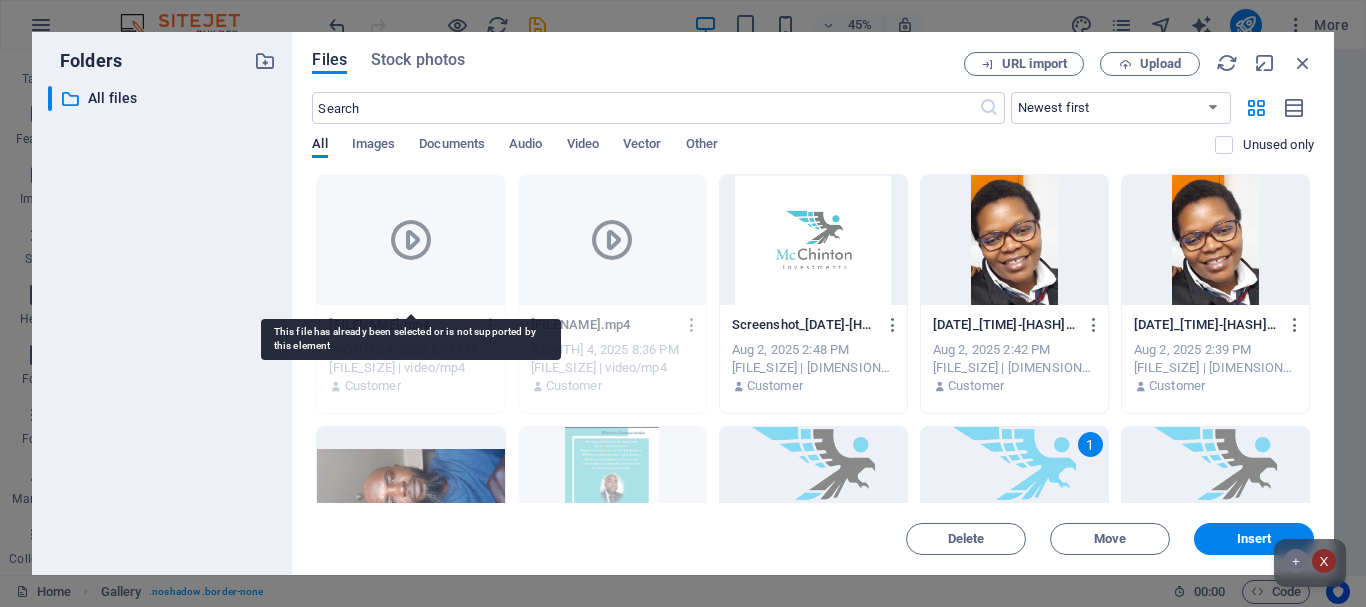 click at bounding box center (410, 240) 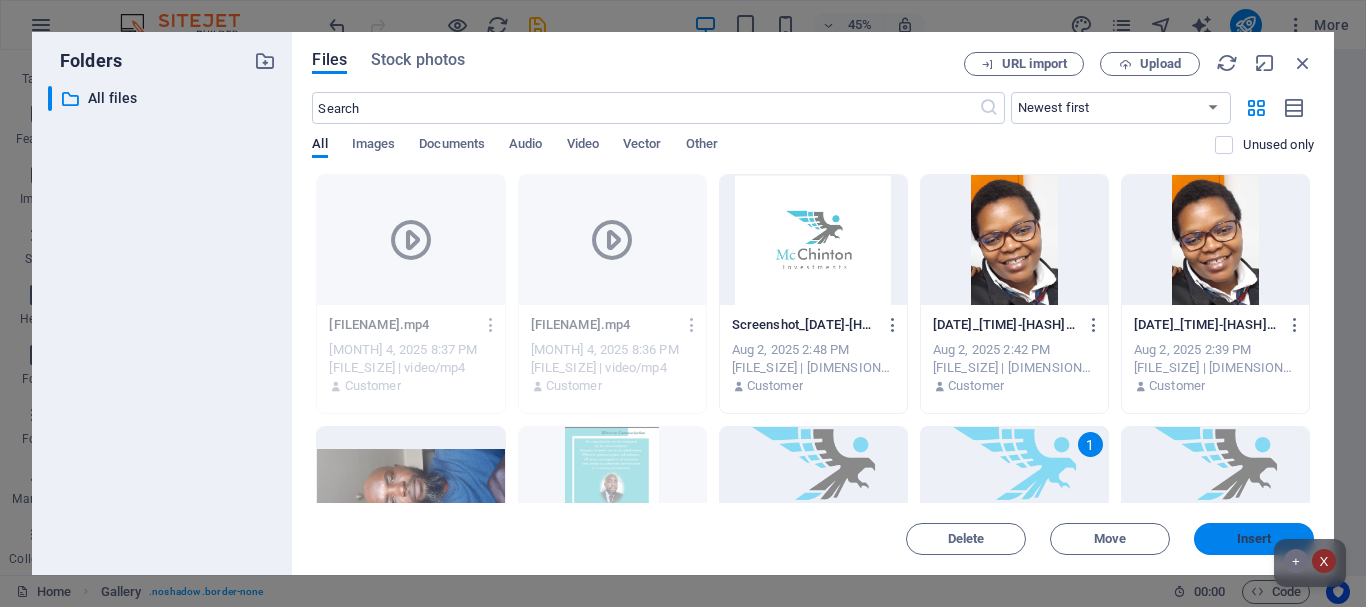 click on "Insert" at bounding box center (1254, 539) 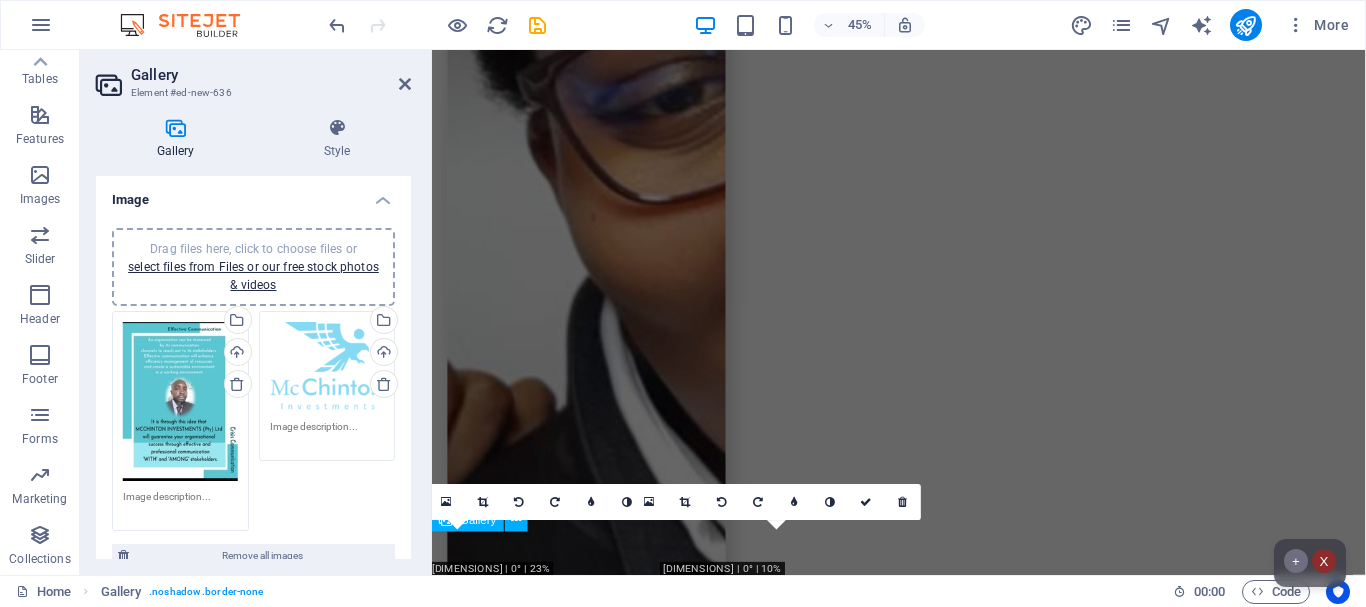 scroll, scrollTop: 8764, scrollLeft: 0, axis: vertical 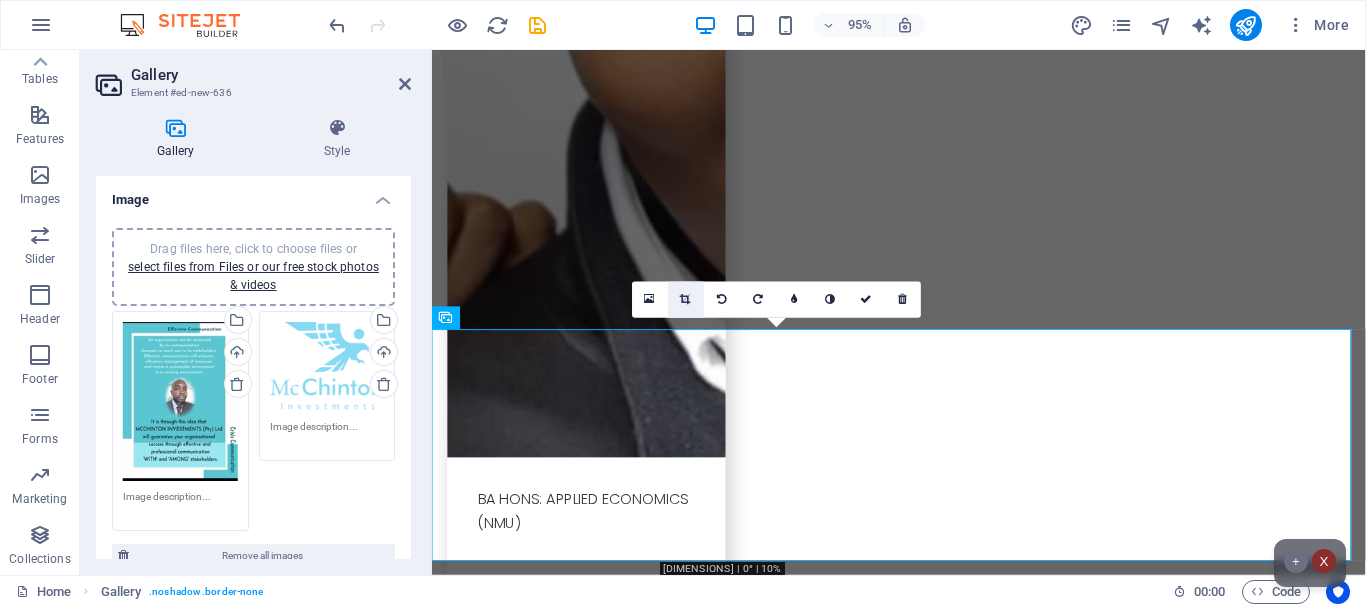 click at bounding box center (686, 299) 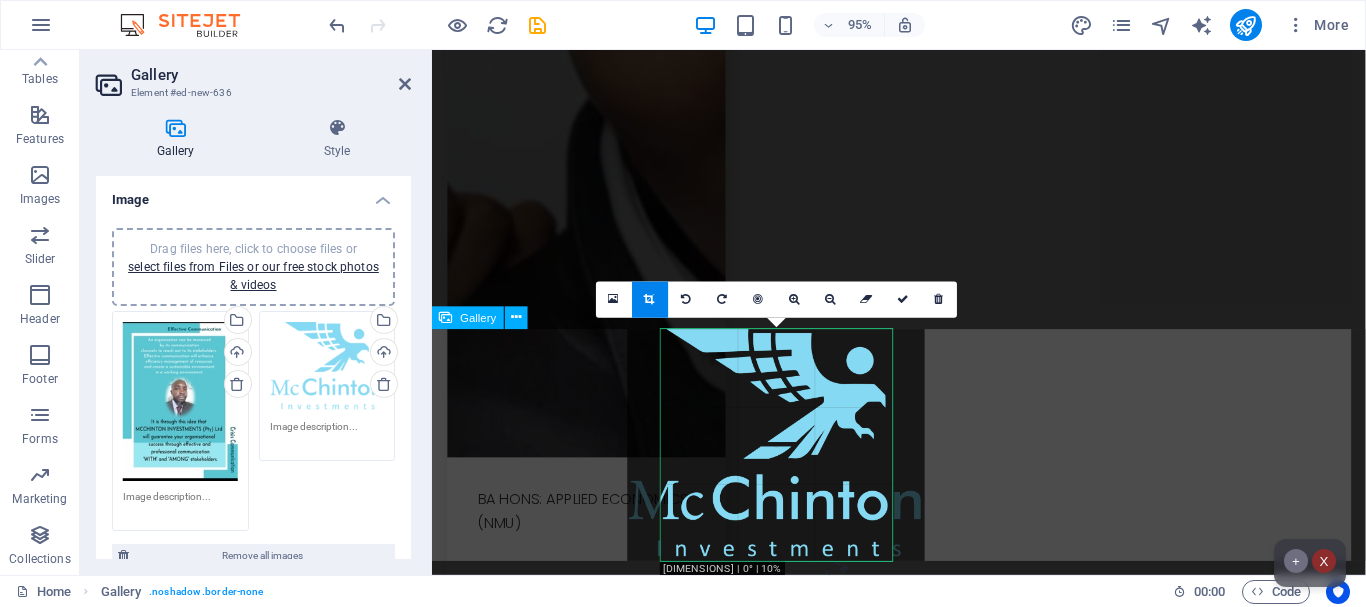 click at bounding box center (923, 6190) 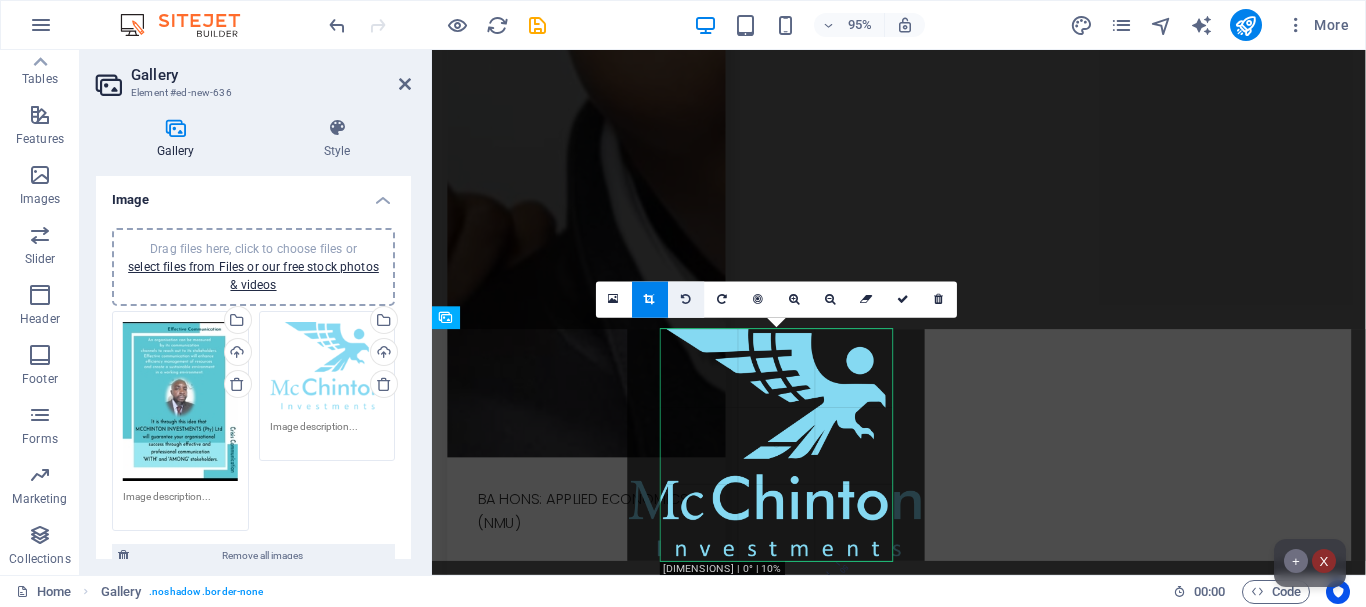 click at bounding box center (686, 299) 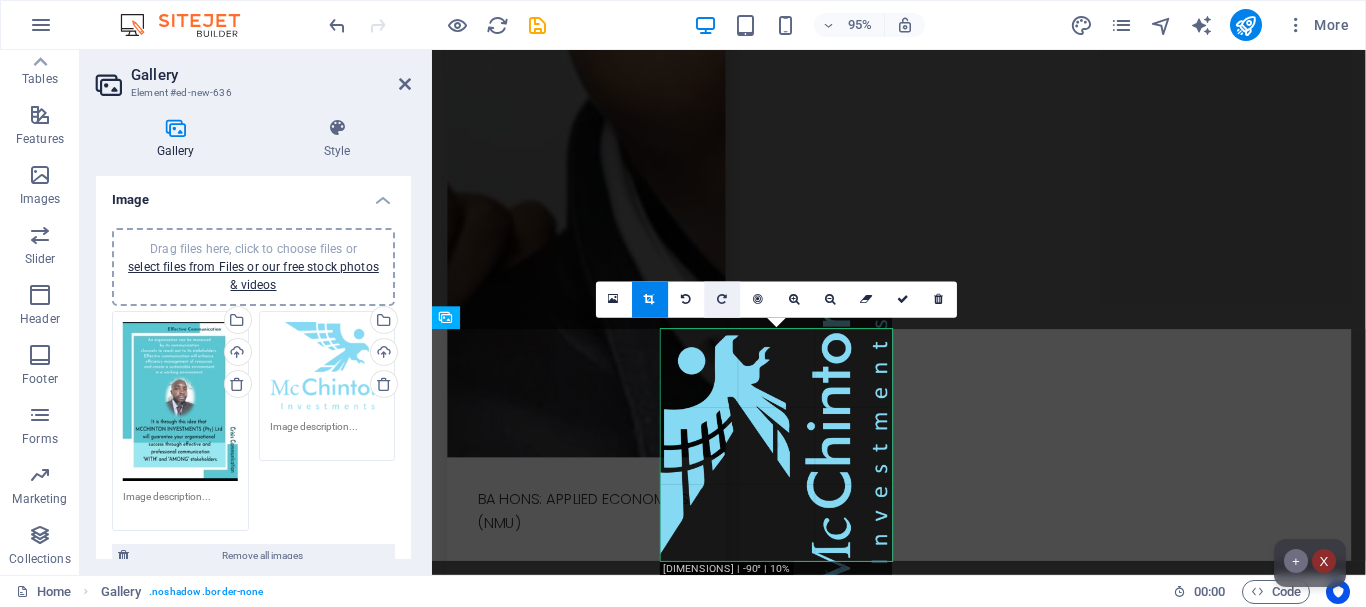 click at bounding box center [722, 299] 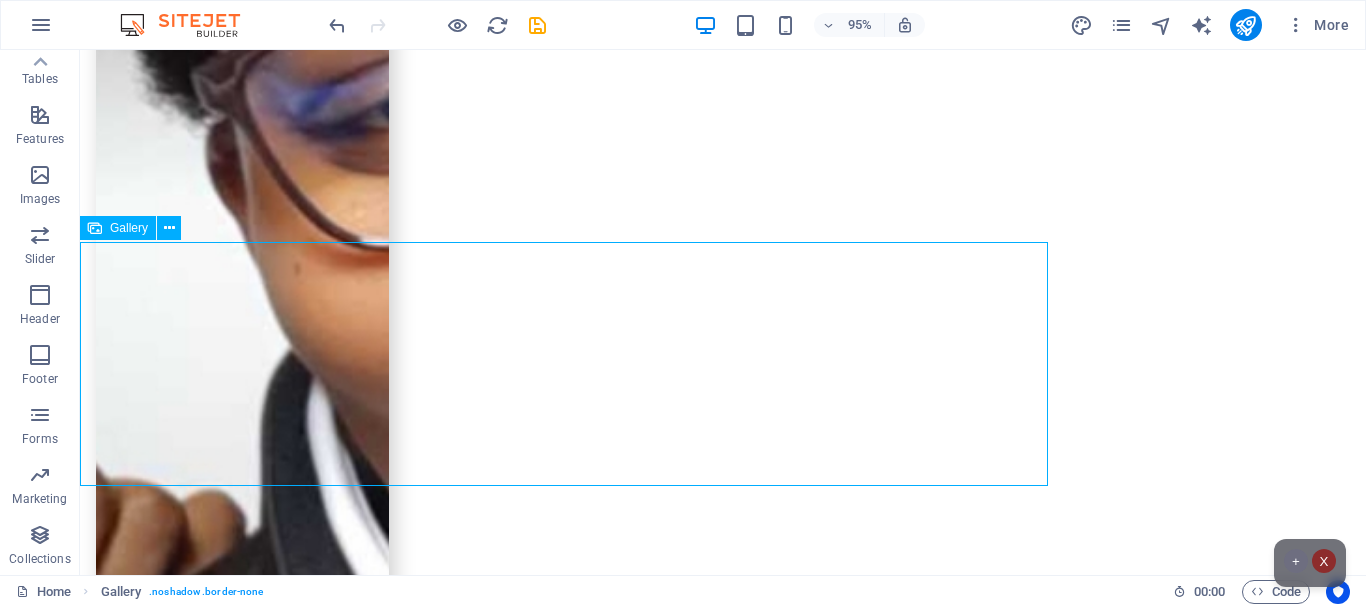 scroll, scrollTop: 8866, scrollLeft: 0, axis: vertical 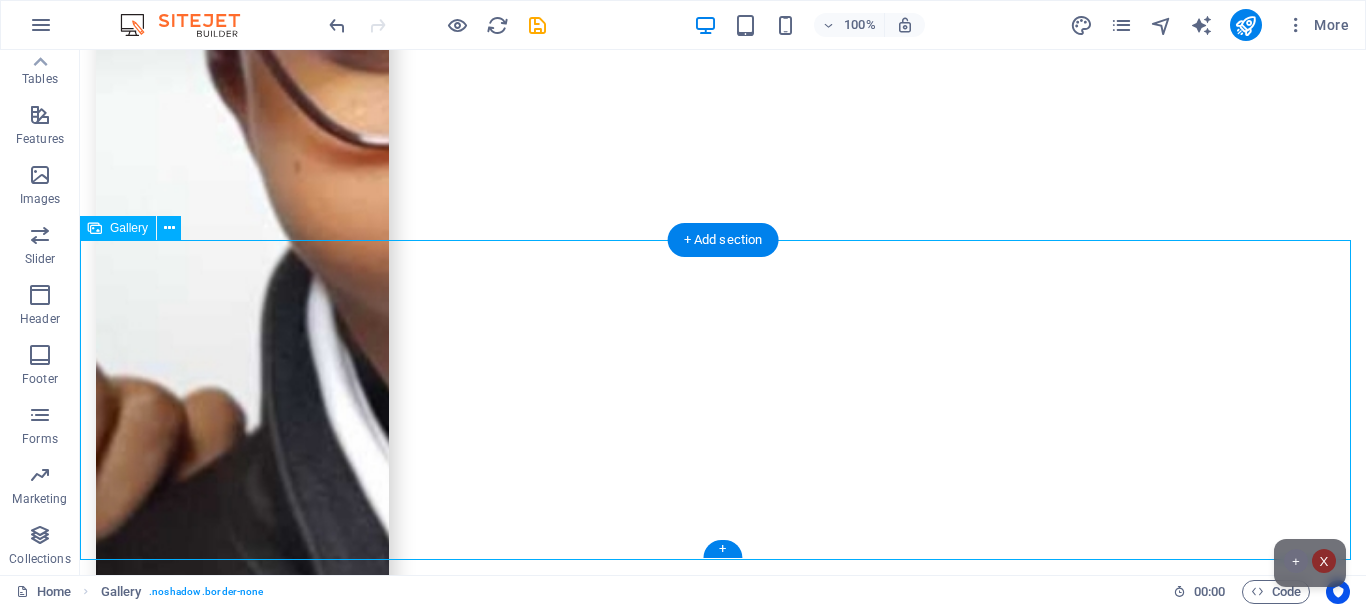 click at bounding box center (561, 6775) 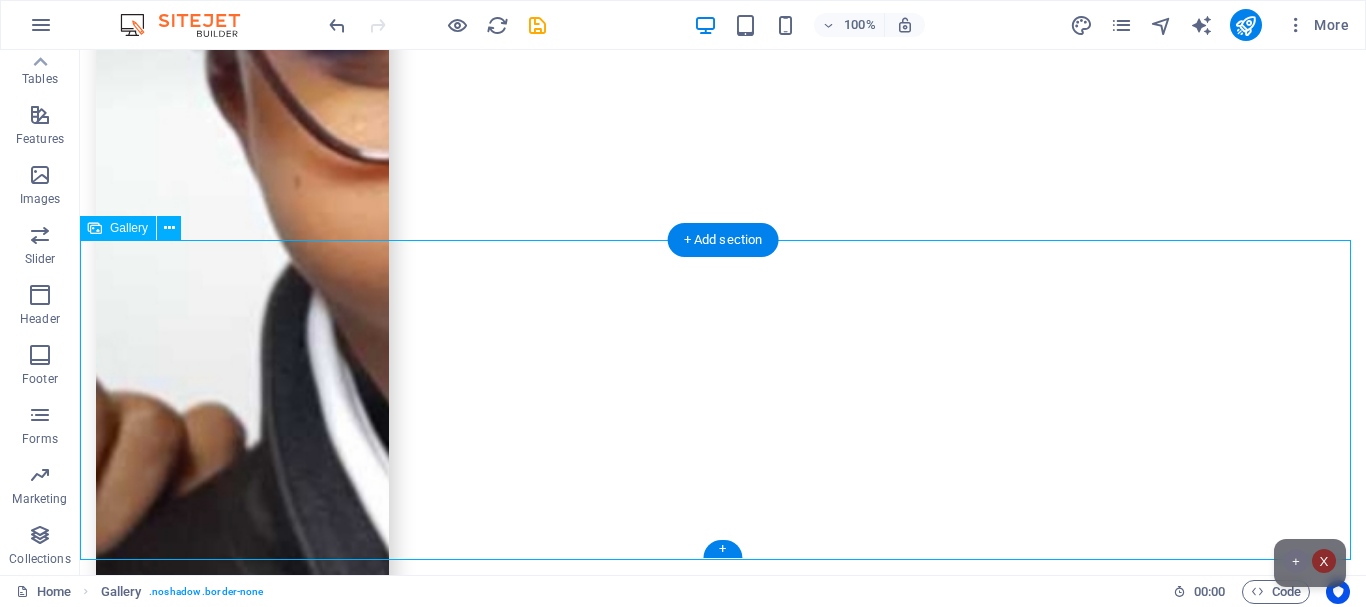 select on "4" 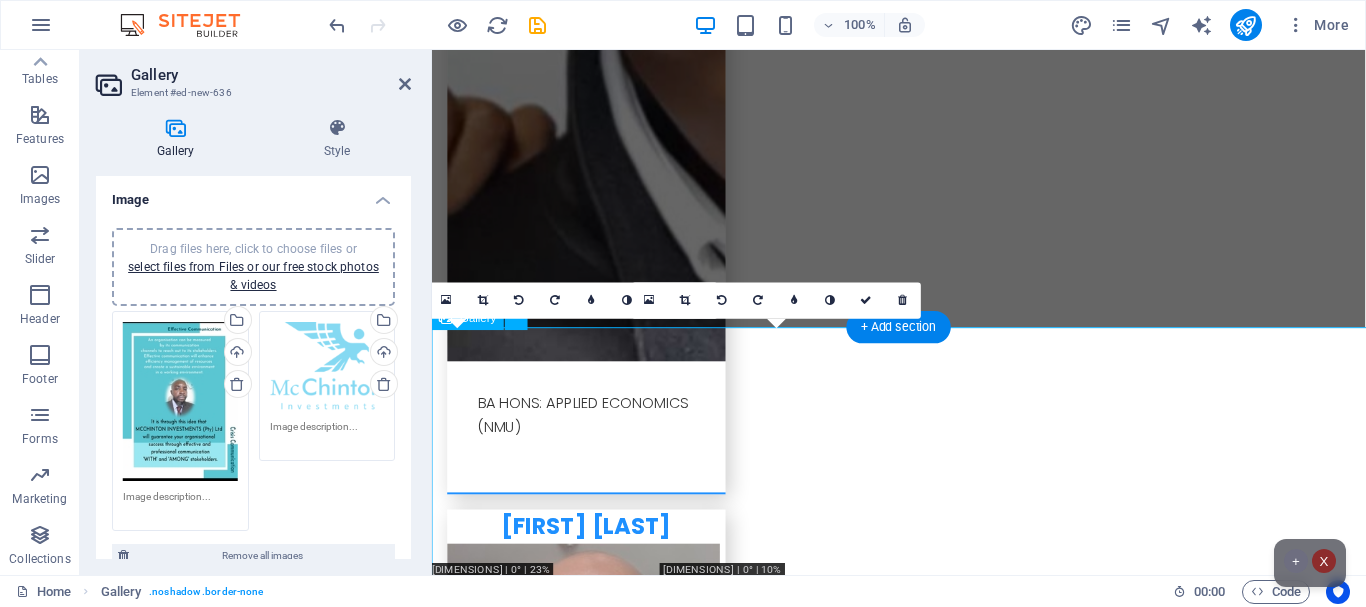 scroll, scrollTop: 8764, scrollLeft: 0, axis: vertical 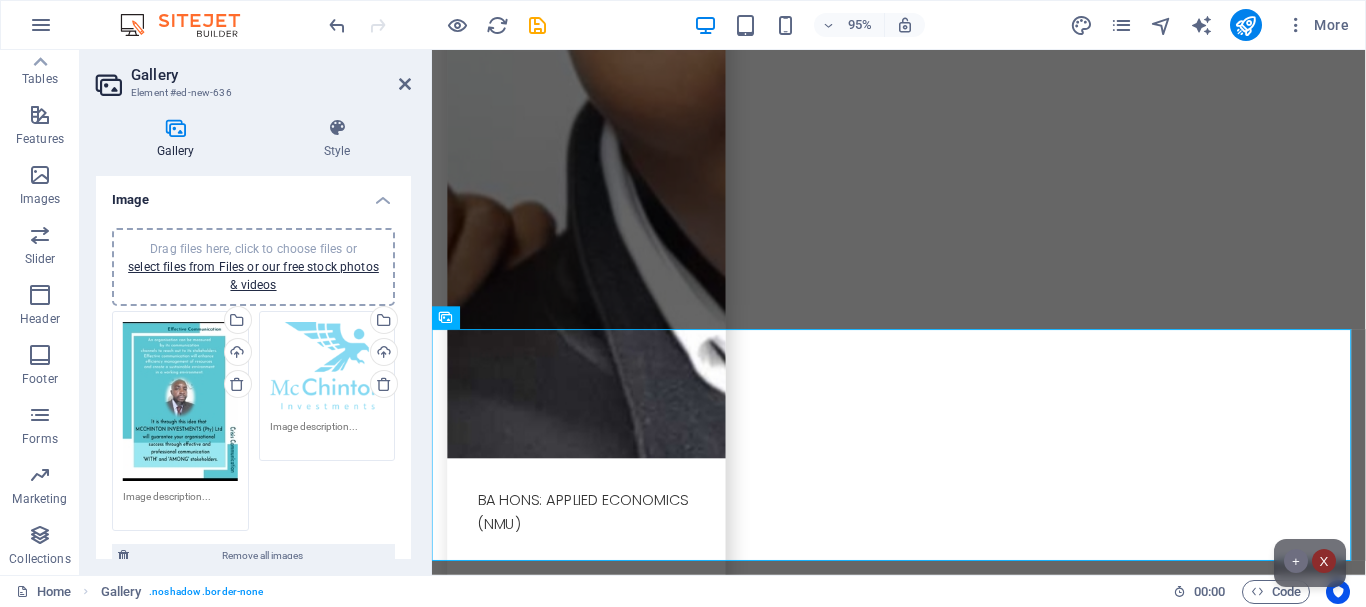 click on "95% More" at bounding box center [841, 25] 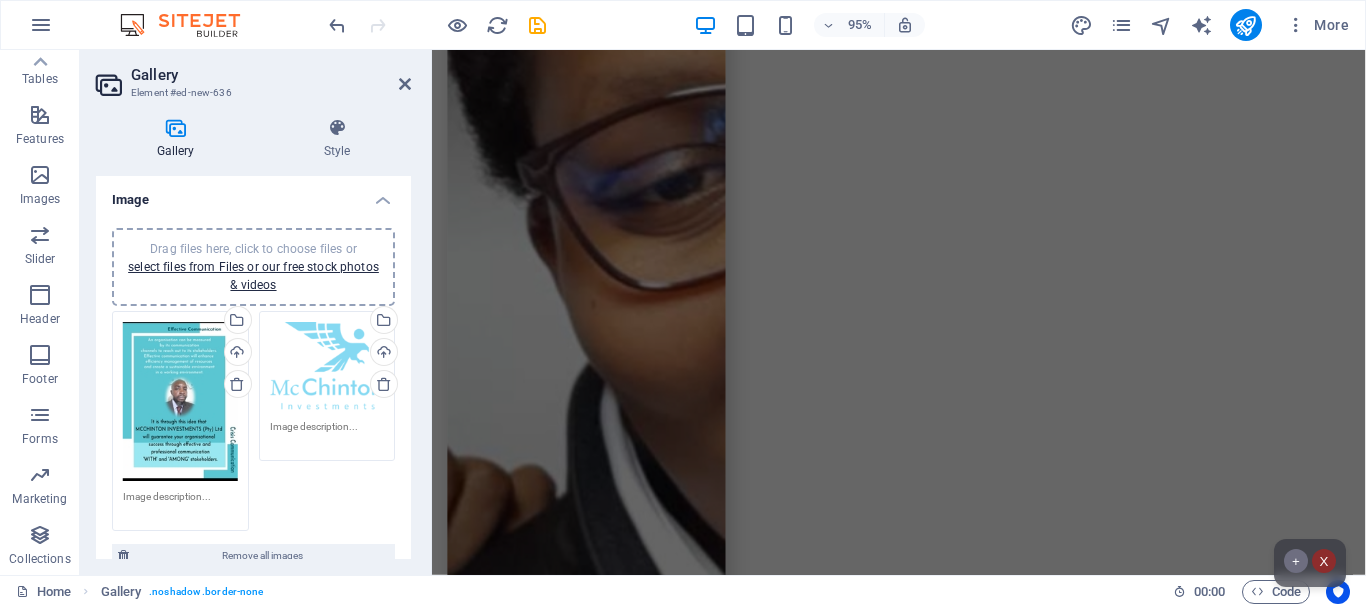 scroll, scrollTop: 8301, scrollLeft: 0, axis: vertical 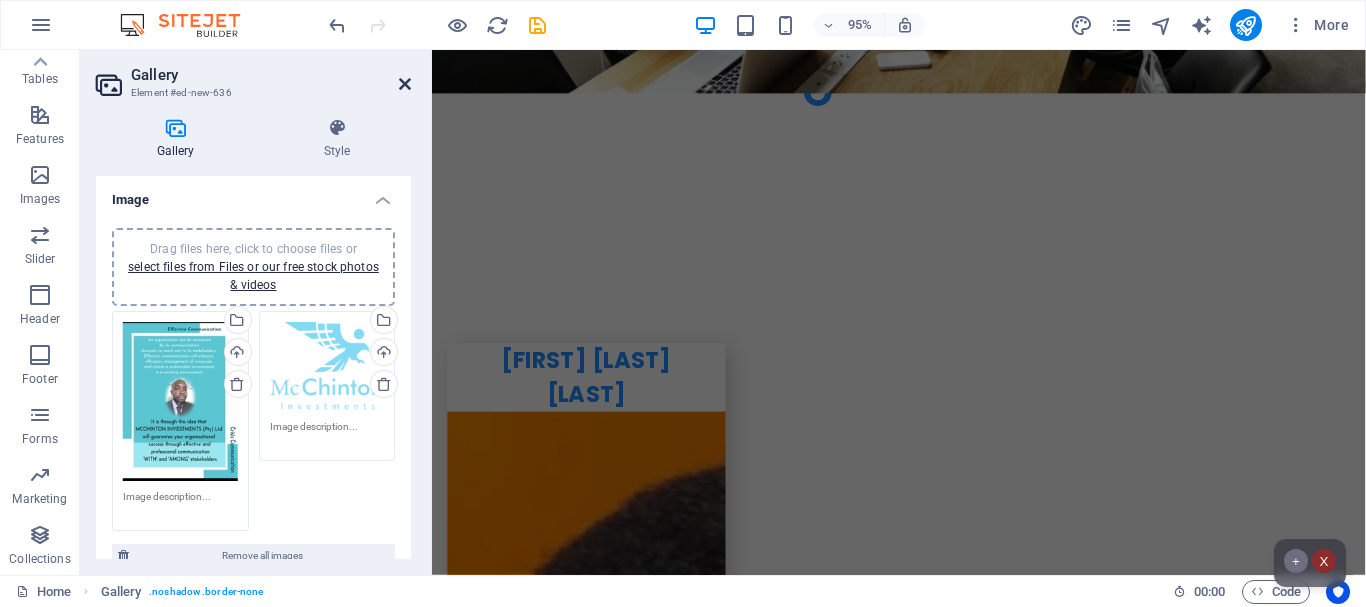 click at bounding box center [405, 84] 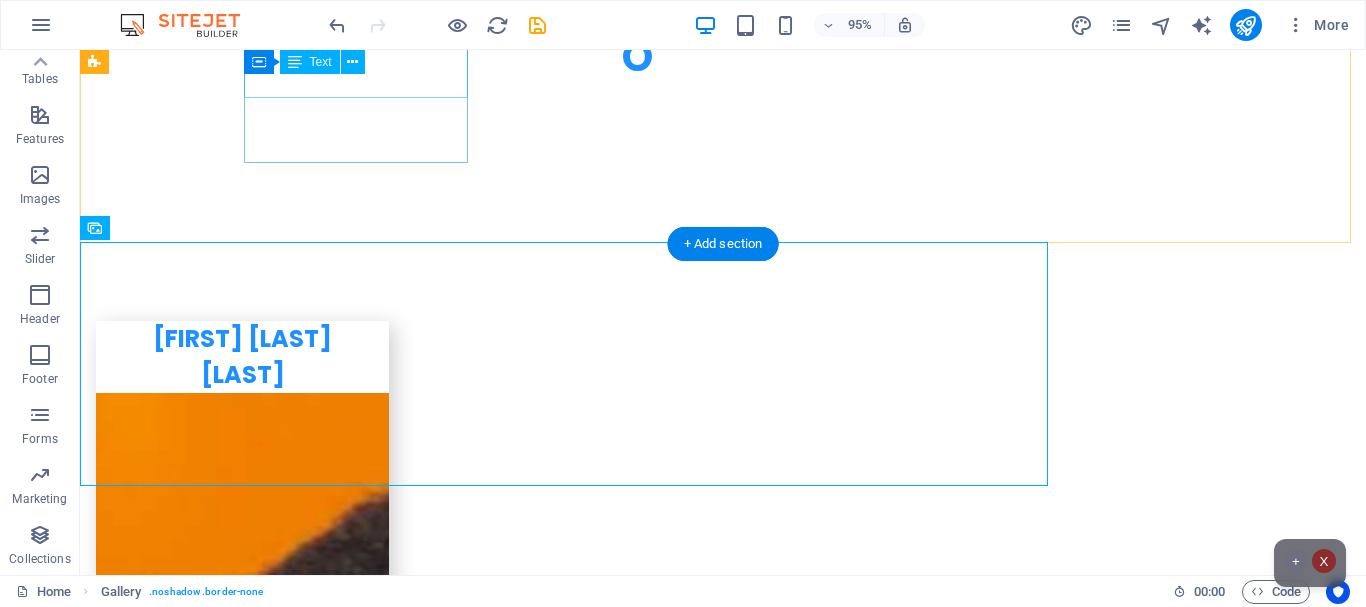 scroll, scrollTop: 8866, scrollLeft: 0, axis: vertical 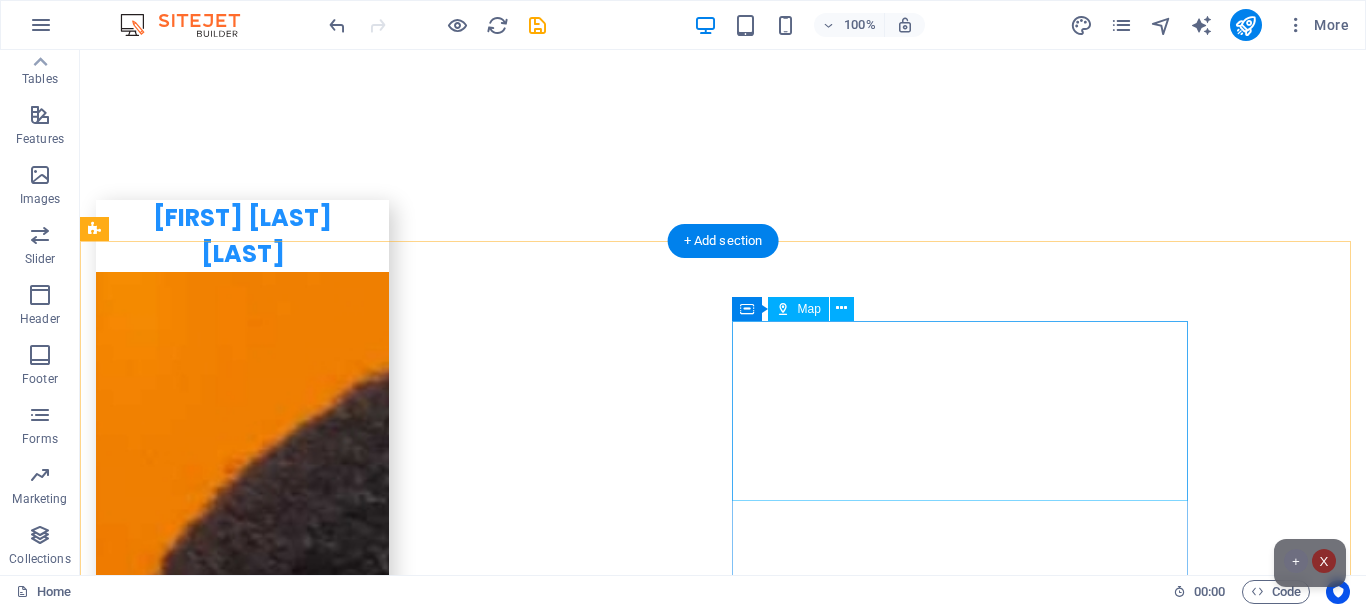 click at bounding box center [324, 6045] 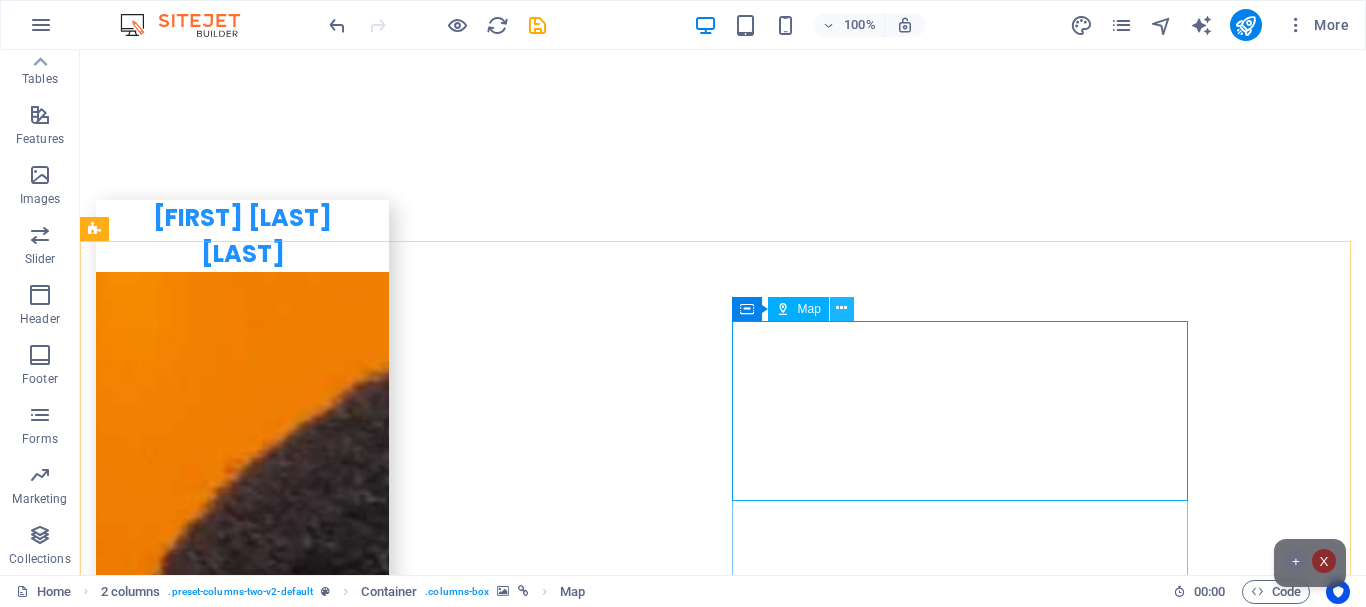 click at bounding box center (841, 308) 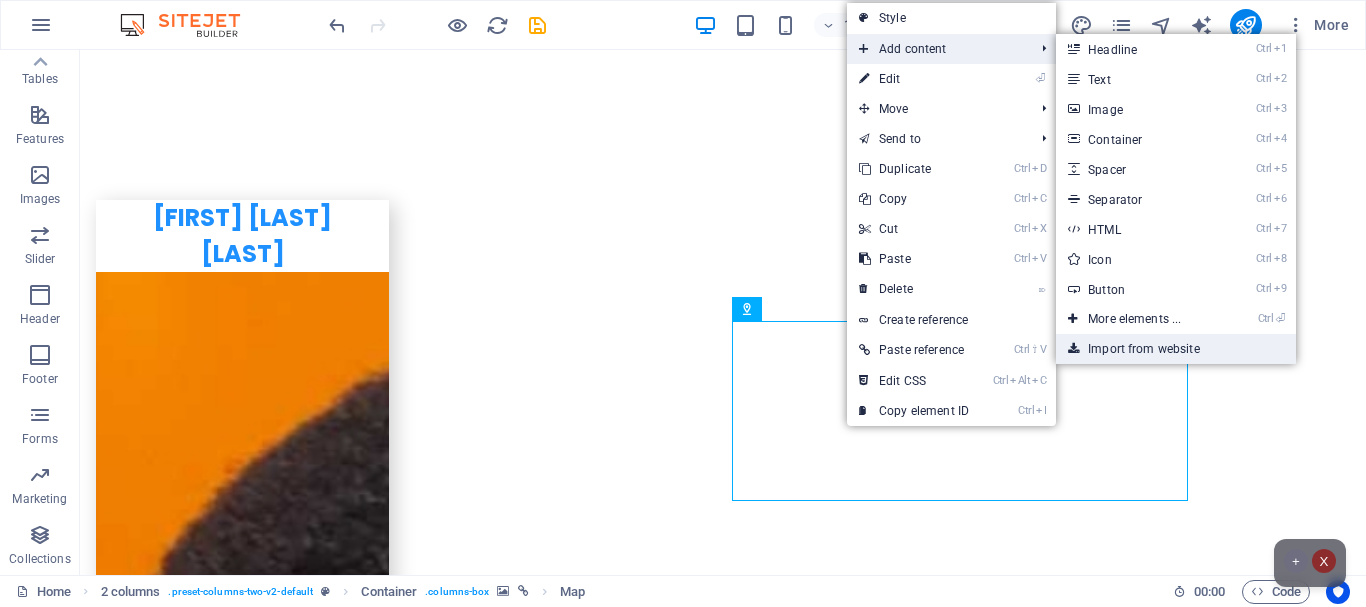 click on "Import from website" at bounding box center (1176, 349) 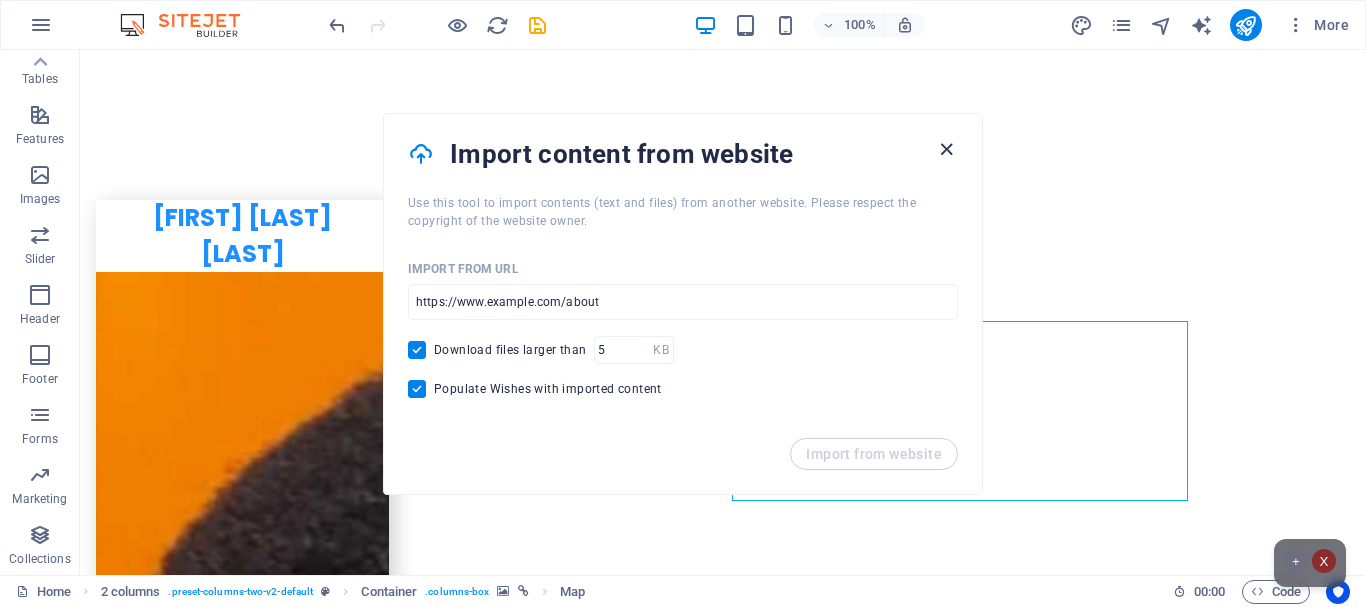 click at bounding box center [946, 149] 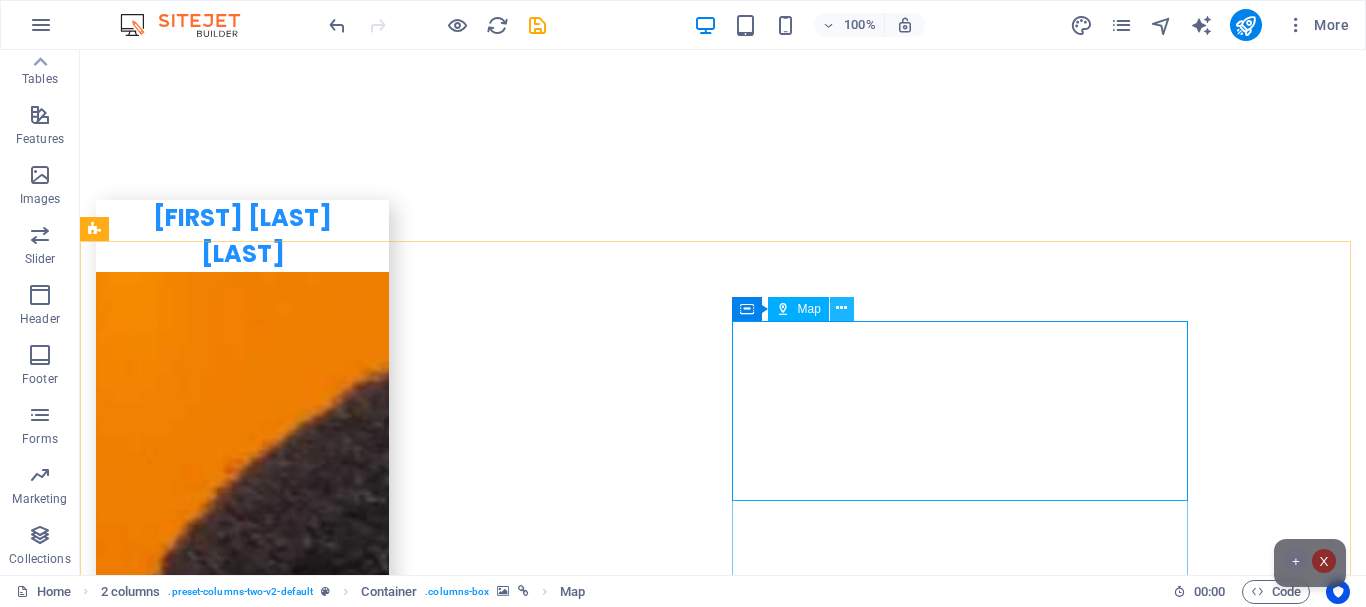 click at bounding box center (841, 308) 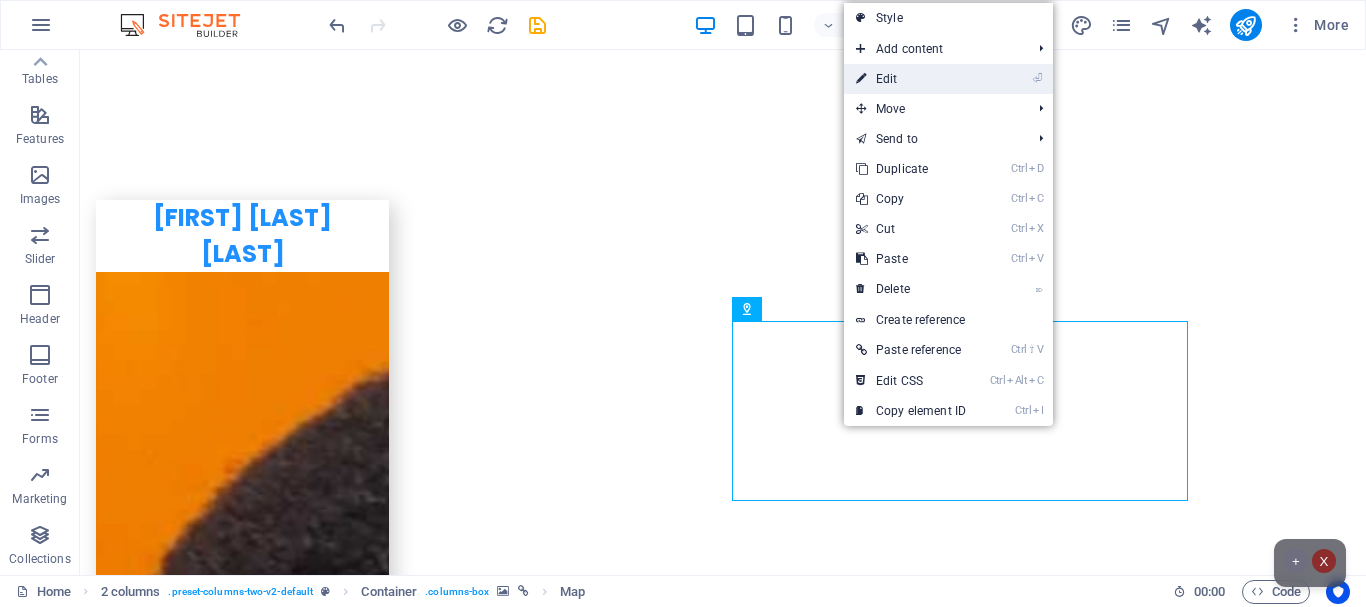 click on "⏎  Edit" at bounding box center (911, 79) 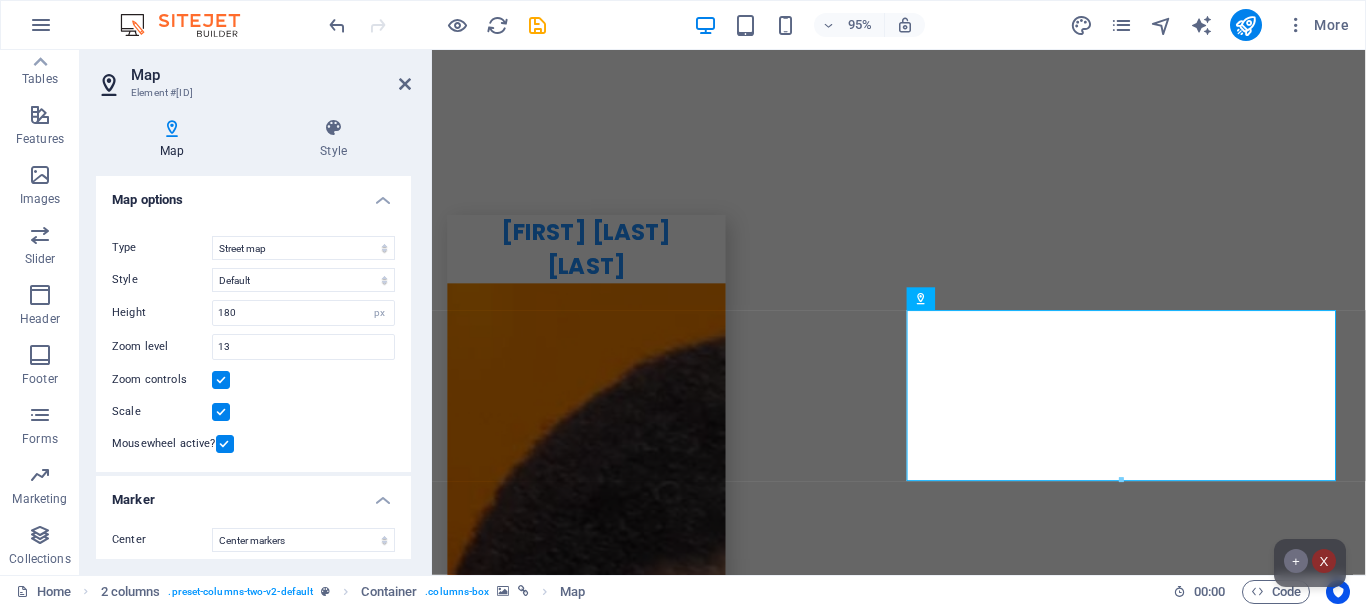 drag, startPoint x: 406, startPoint y: 344, endPoint x: 406, endPoint y: 365, distance: 21 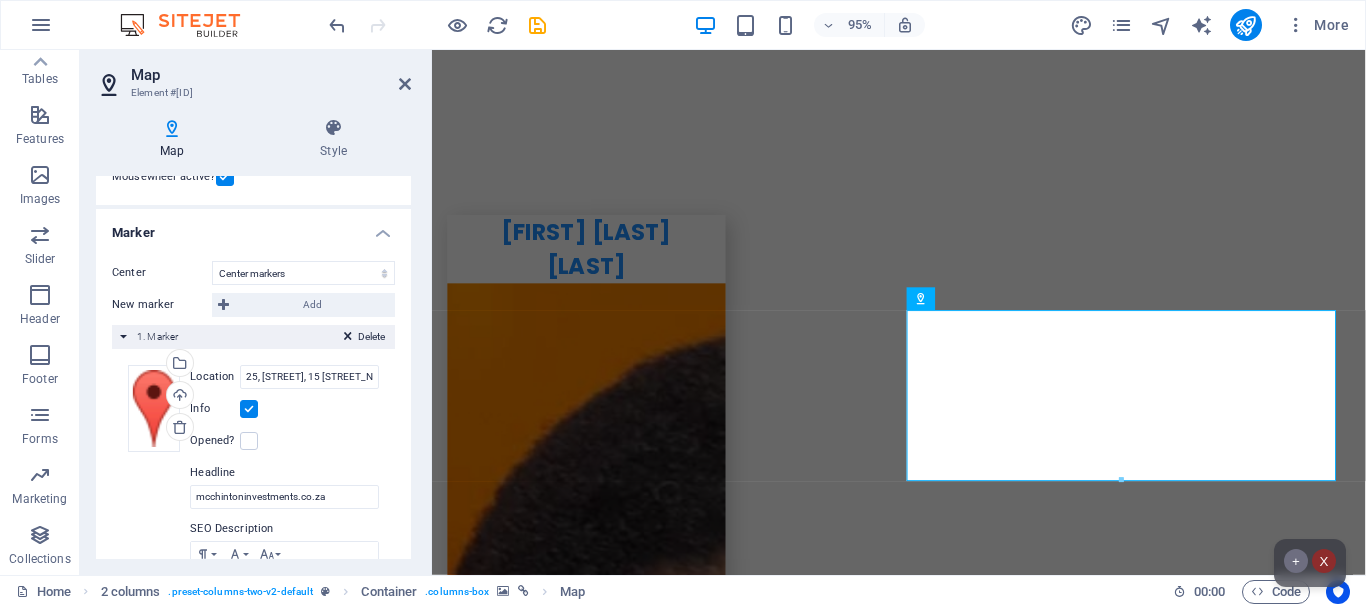 scroll, scrollTop: 269, scrollLeft: 0, axis: vertical 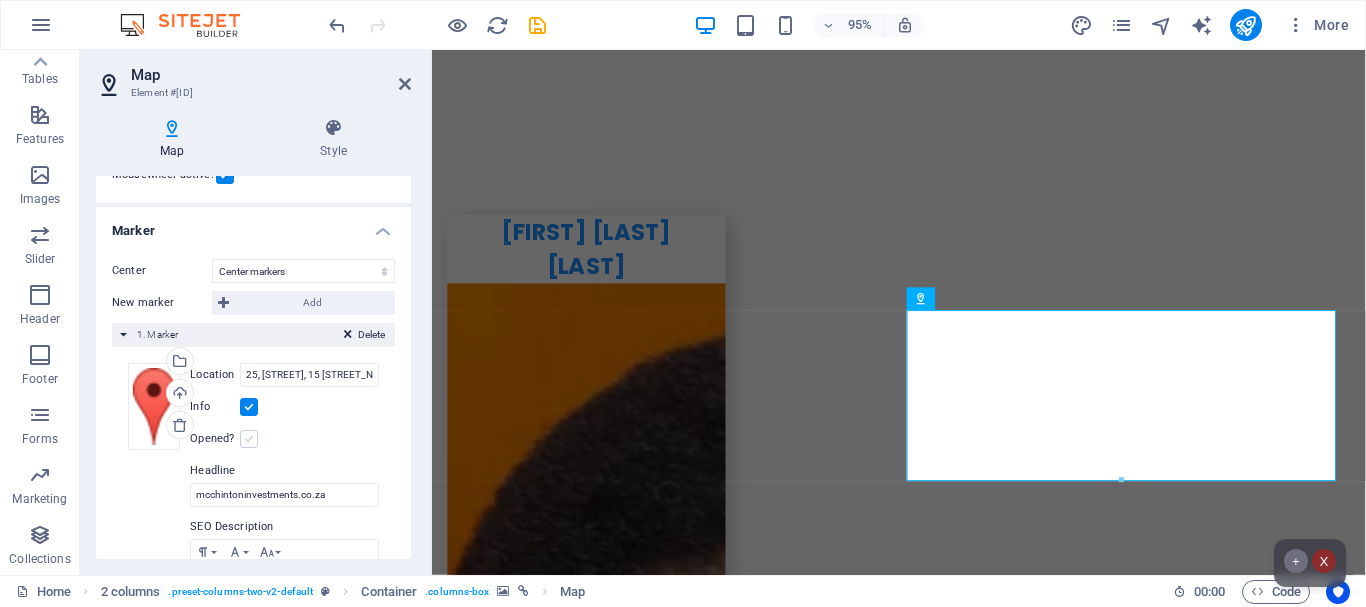 click at bounding box center [249, 439] 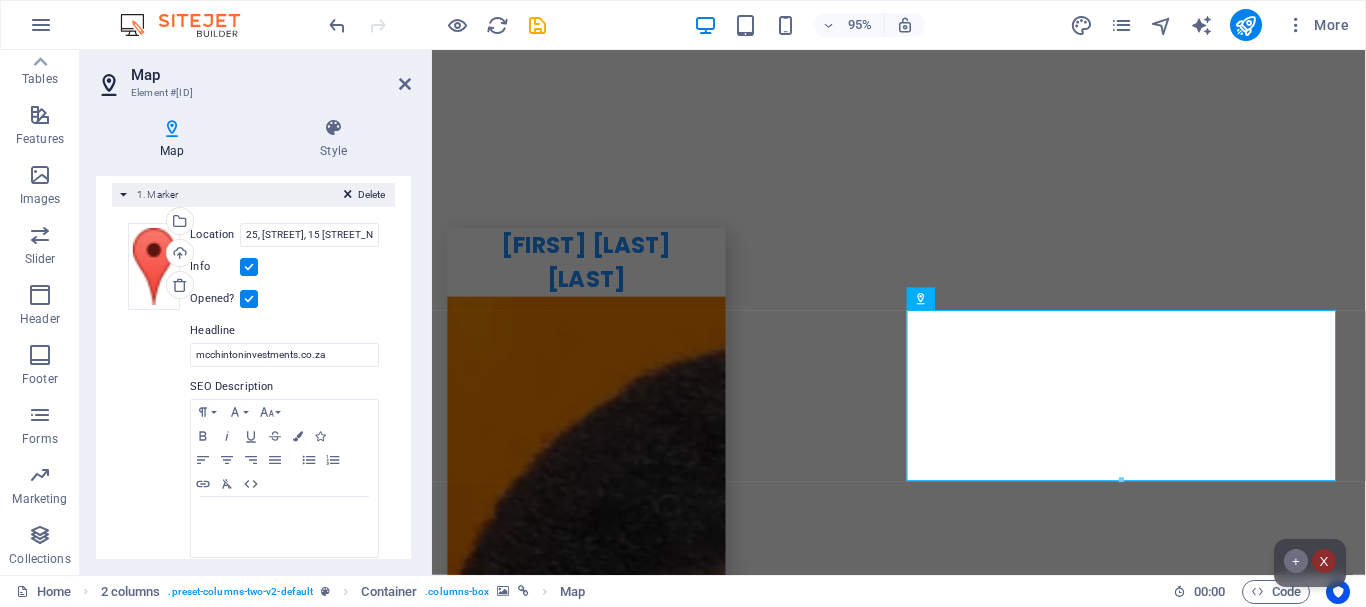 scroll, scrollTop: 441, scrollLeft: 0, axis: vertical 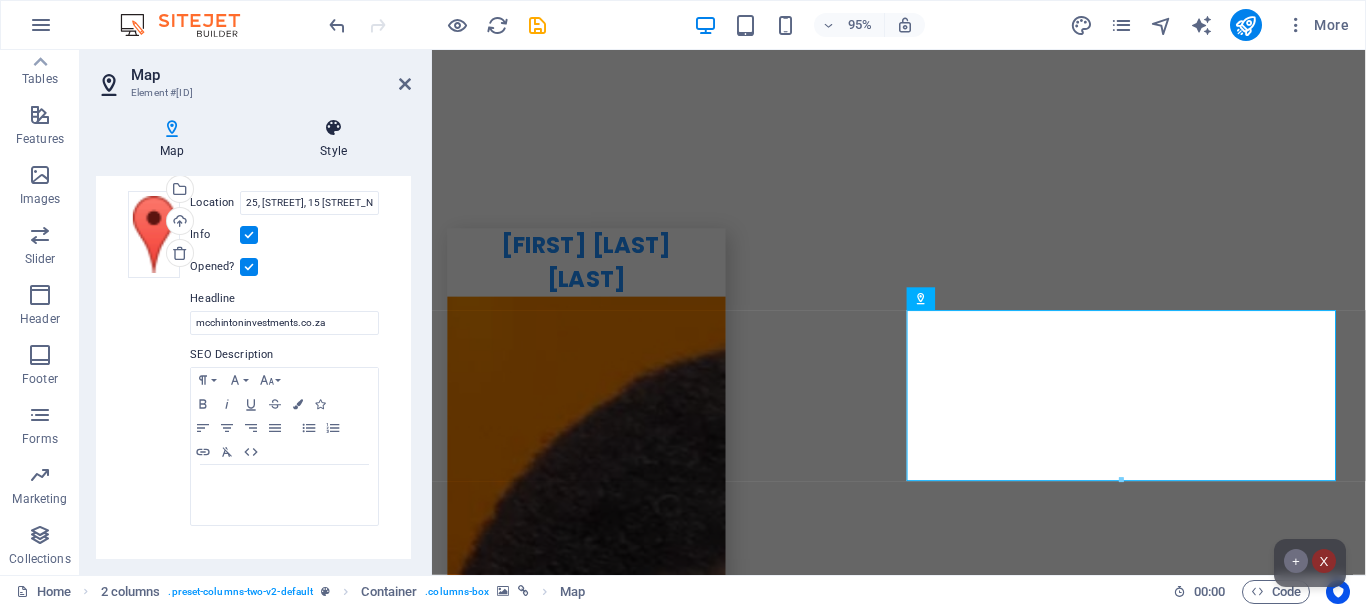 click at bounding box center [333, 128] 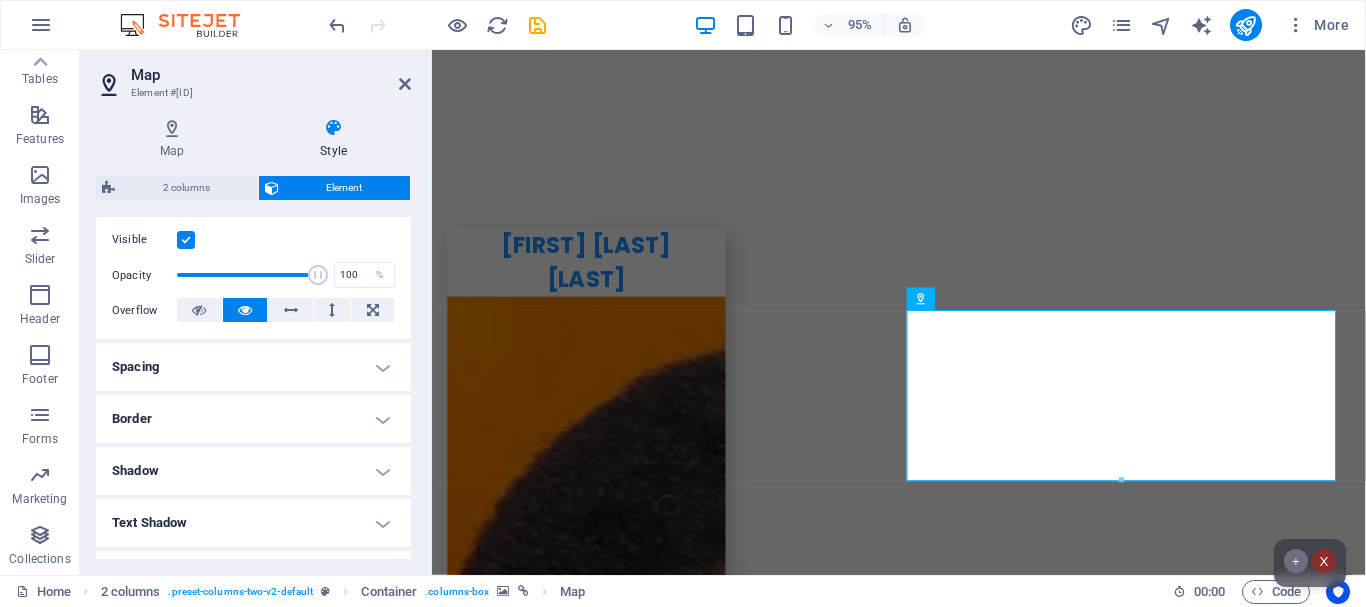 scroll, scrollTop: 264, scrollLeft: 0, axis: vertical 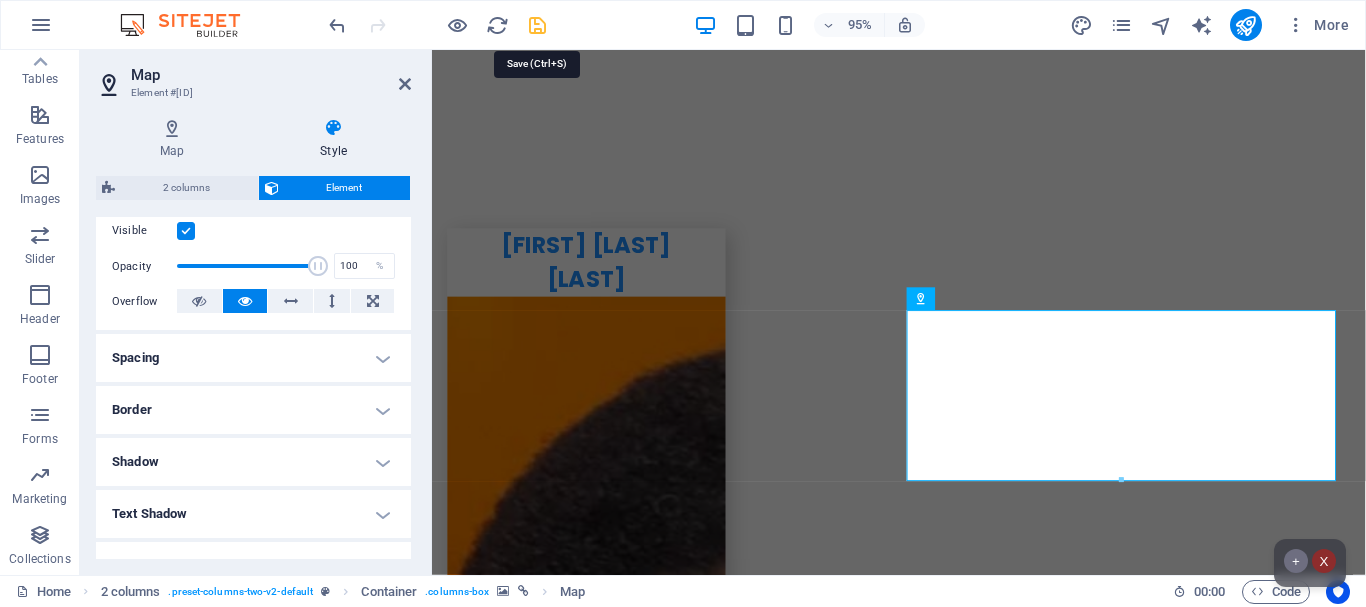 click at bounding box center [537, 25] 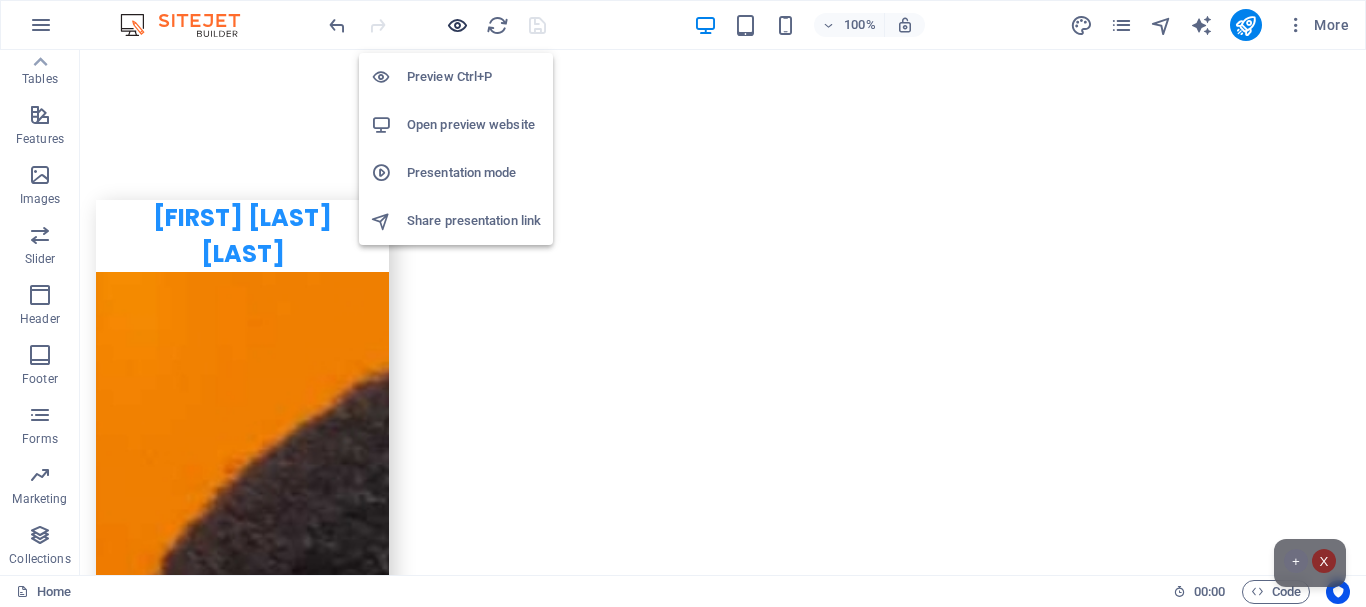click at bounding box center (457, 25) 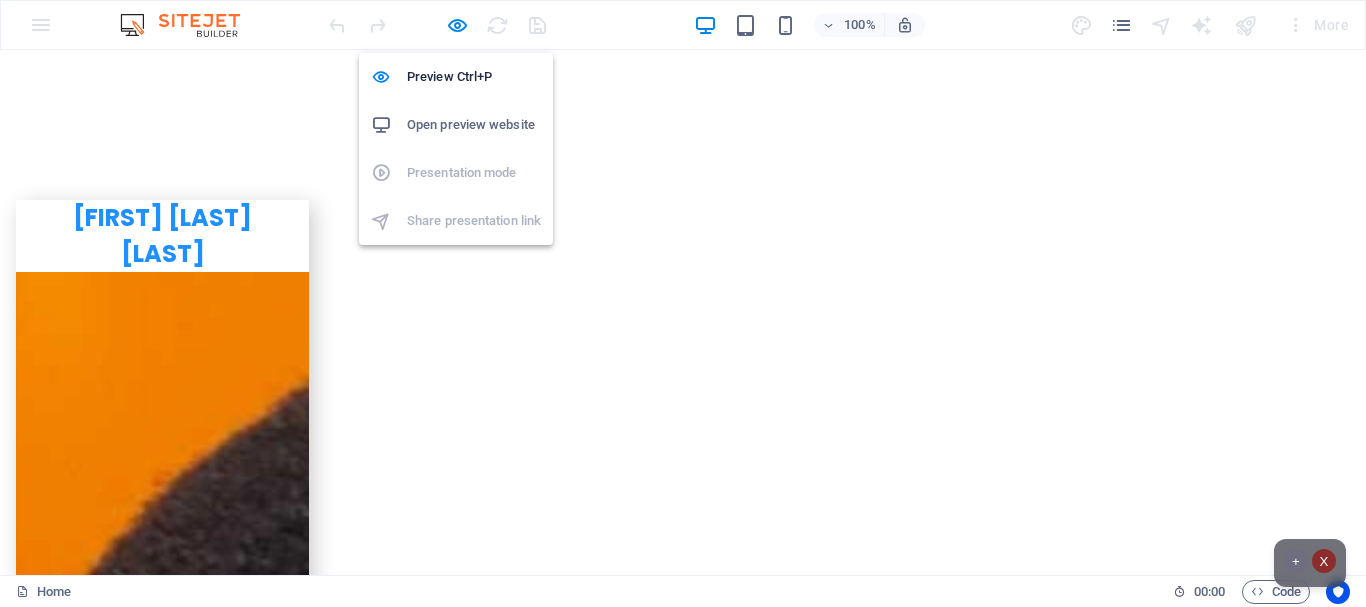 click on "Open preview website" at bounding box center (474, 125) 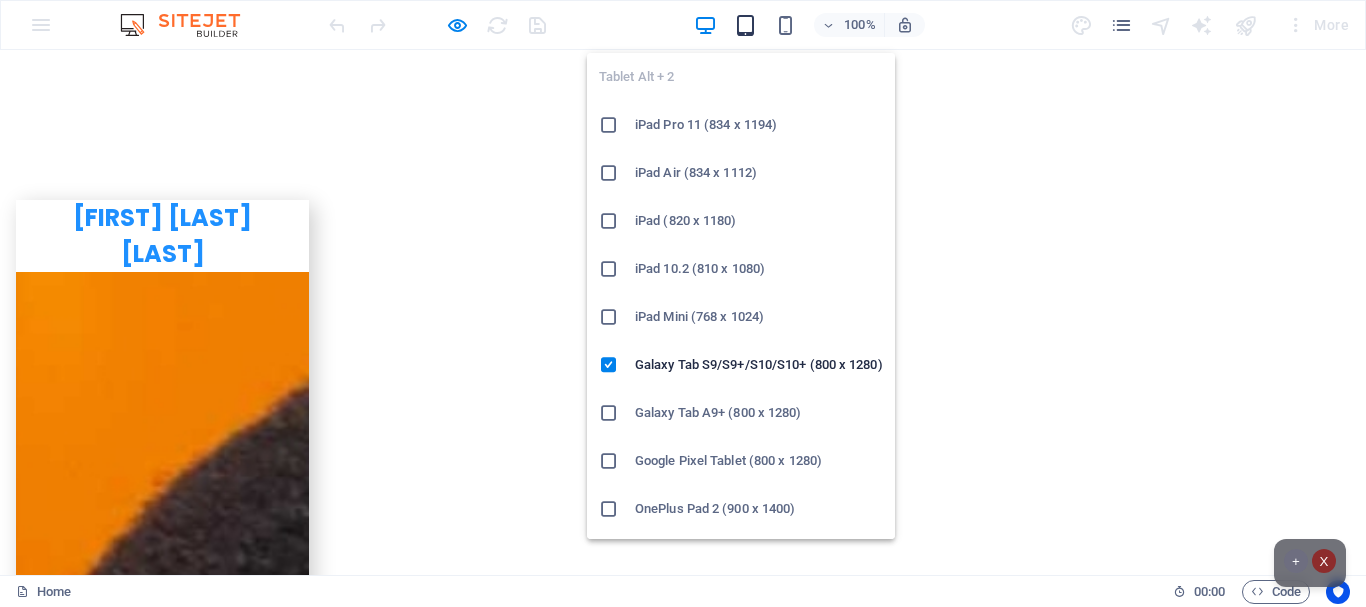 click at bounding box center (745, 25) 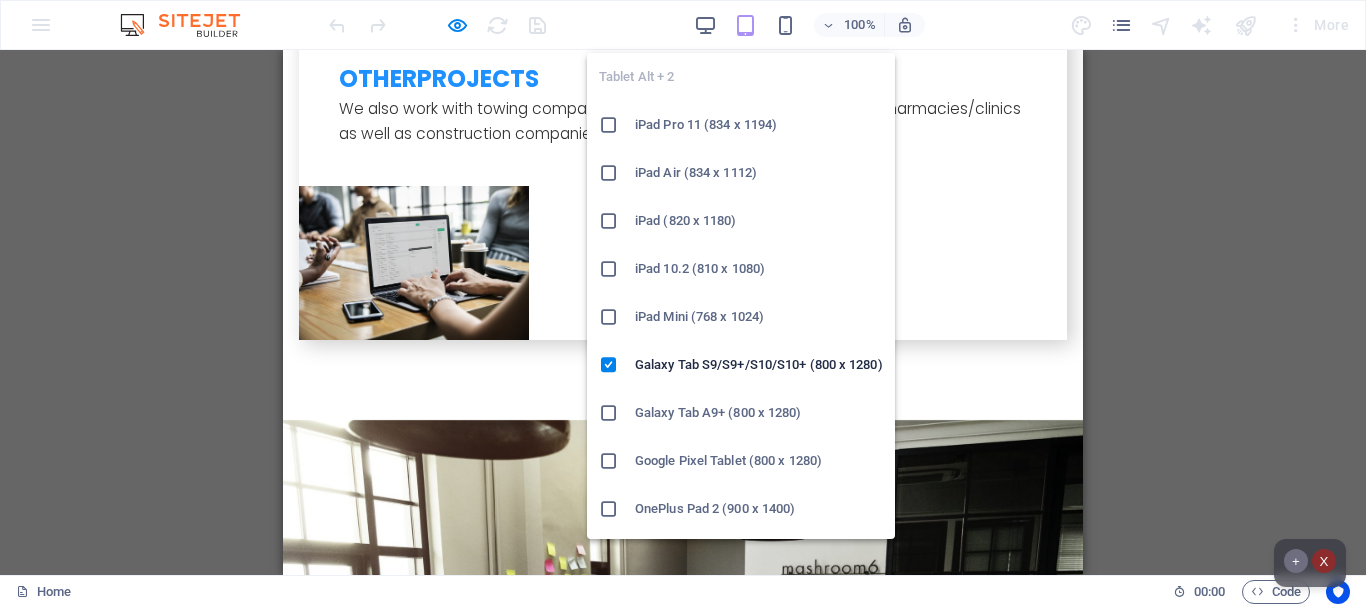 scroll, scrollTop: 7696, scrollLeft: 0, axis: vertical 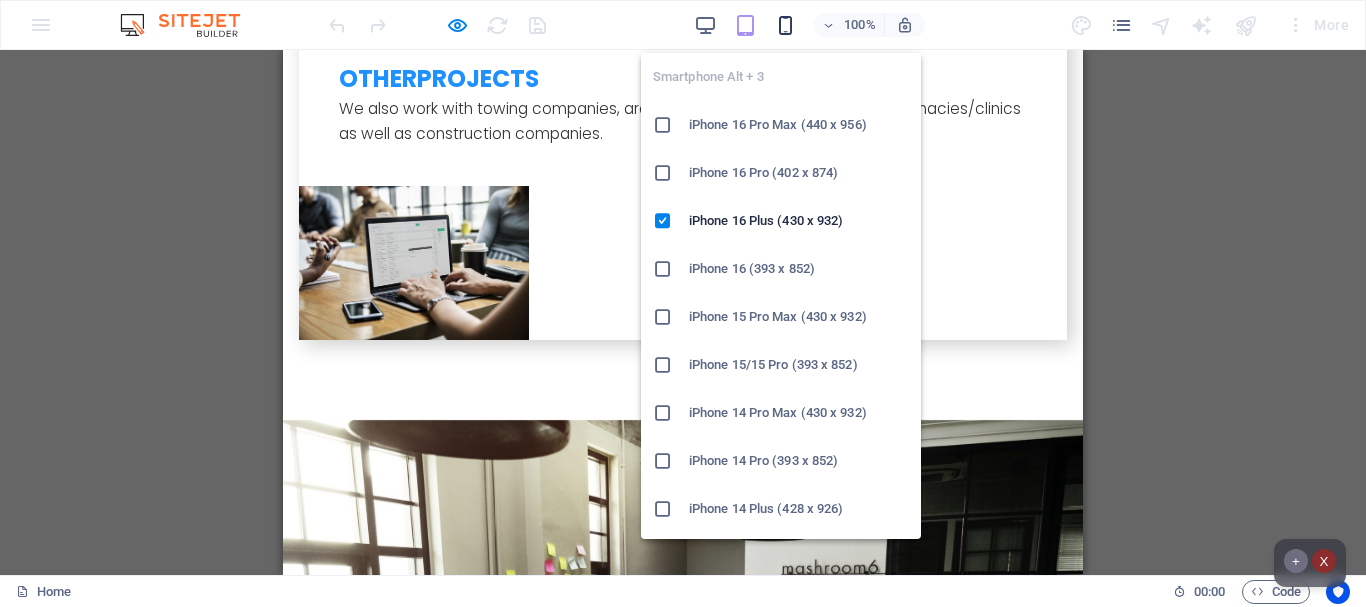 click at bounding box center (785, 25) 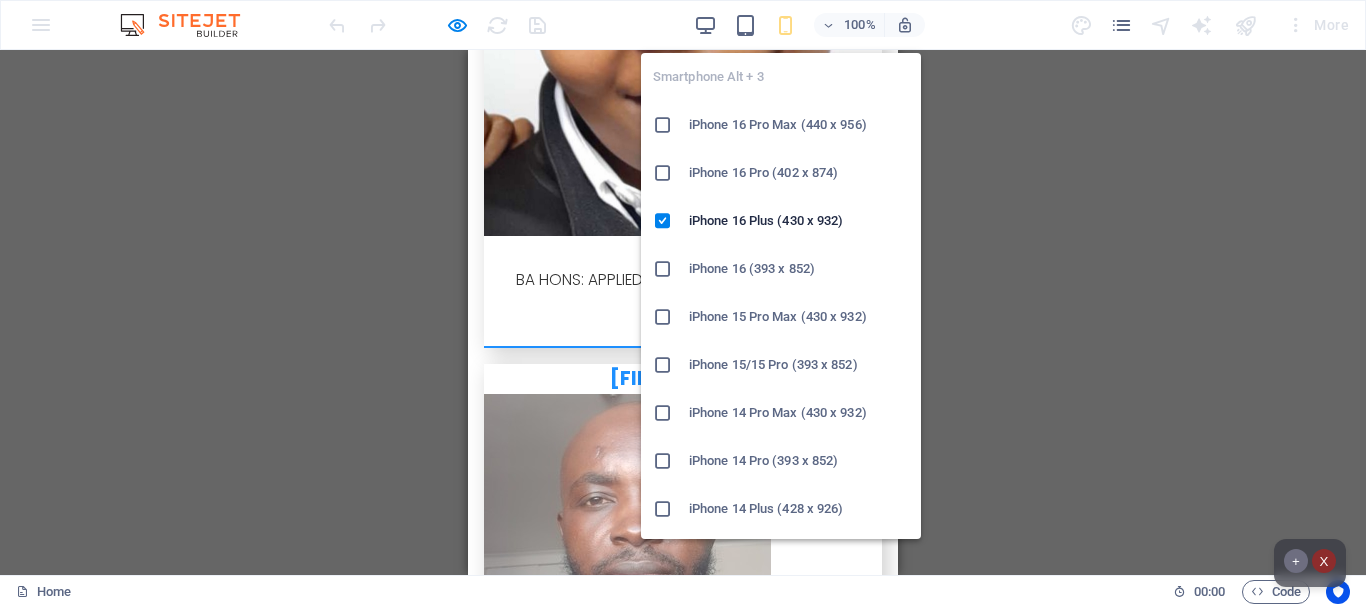 scroll, scrollTop: 7665, scrollLeft: 0, axis: vertical 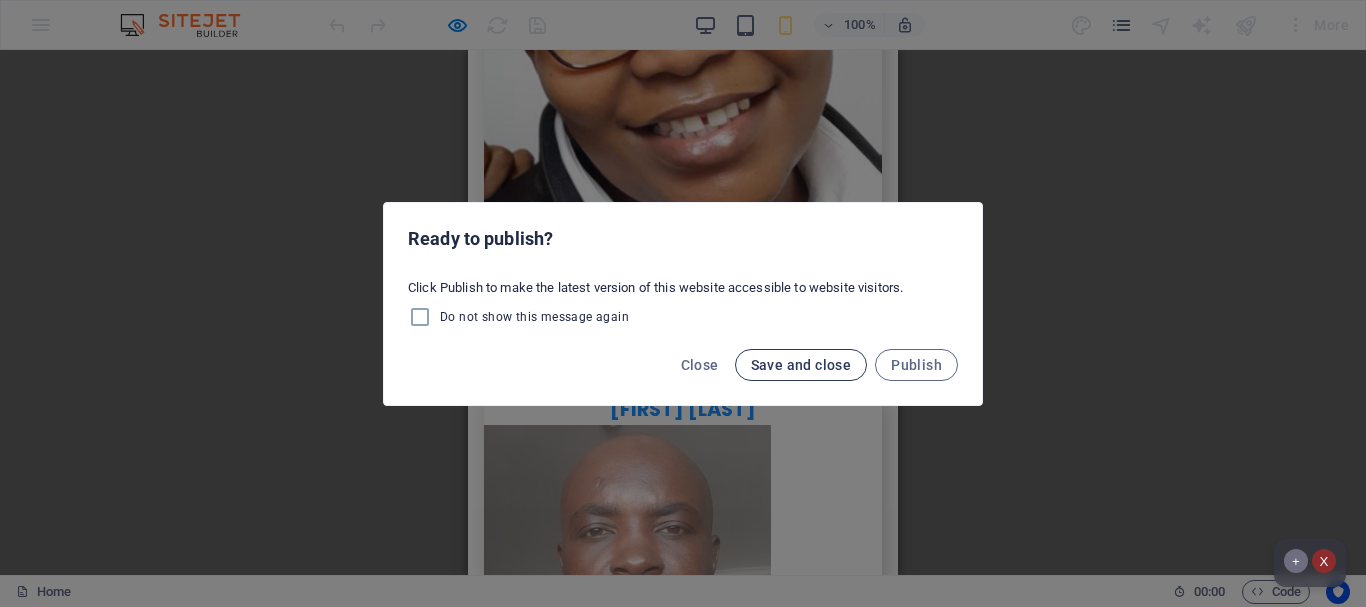 click on "Save and close" at bounding box center [801, 365] 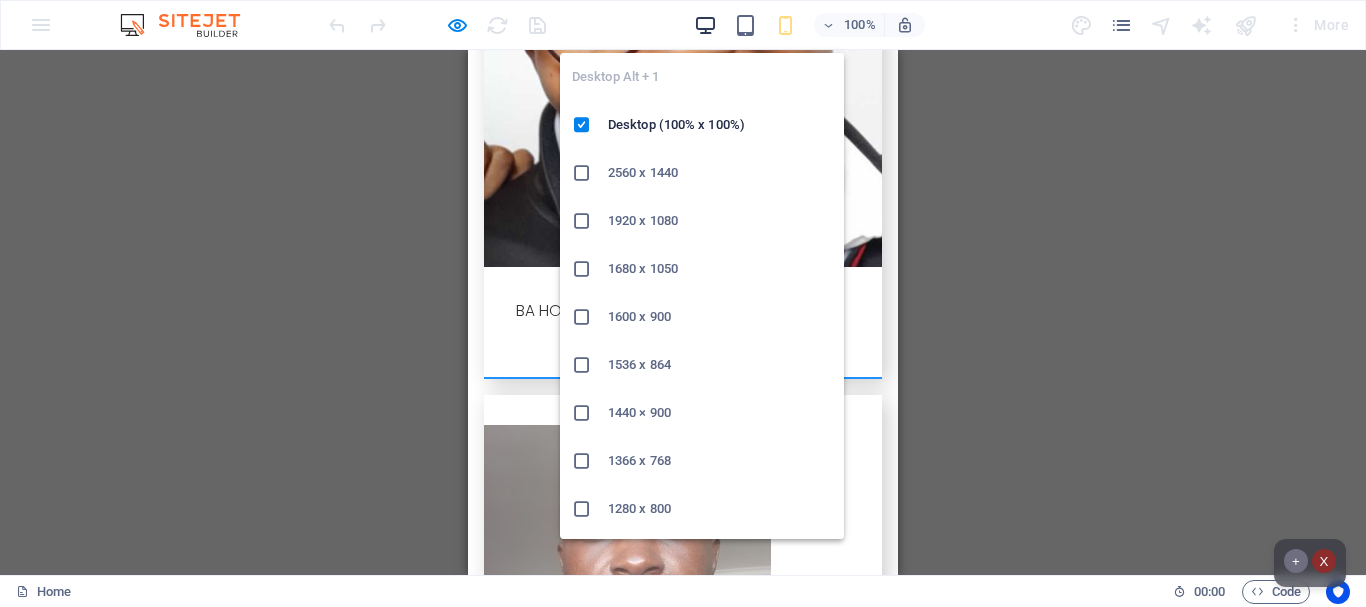 click at bounding box center (705, 25) 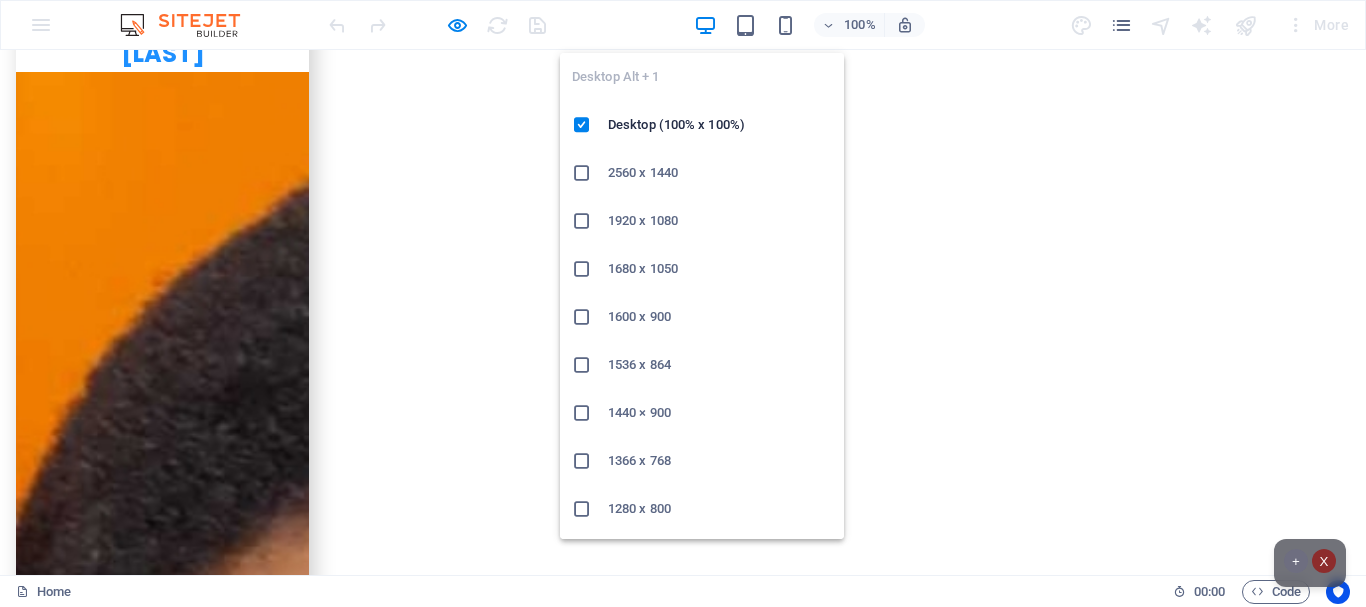 scroll, scrollTop: 7685, scrollLeft: 0, axis: vertical 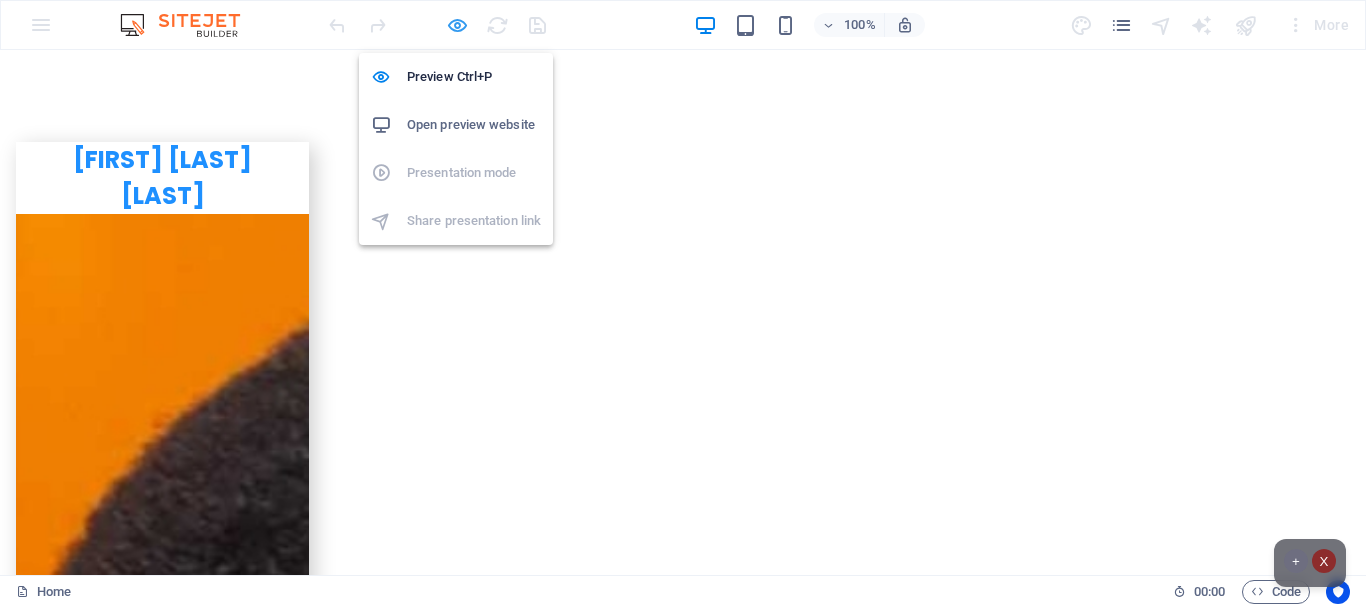 click at bounding box center (457, 25) 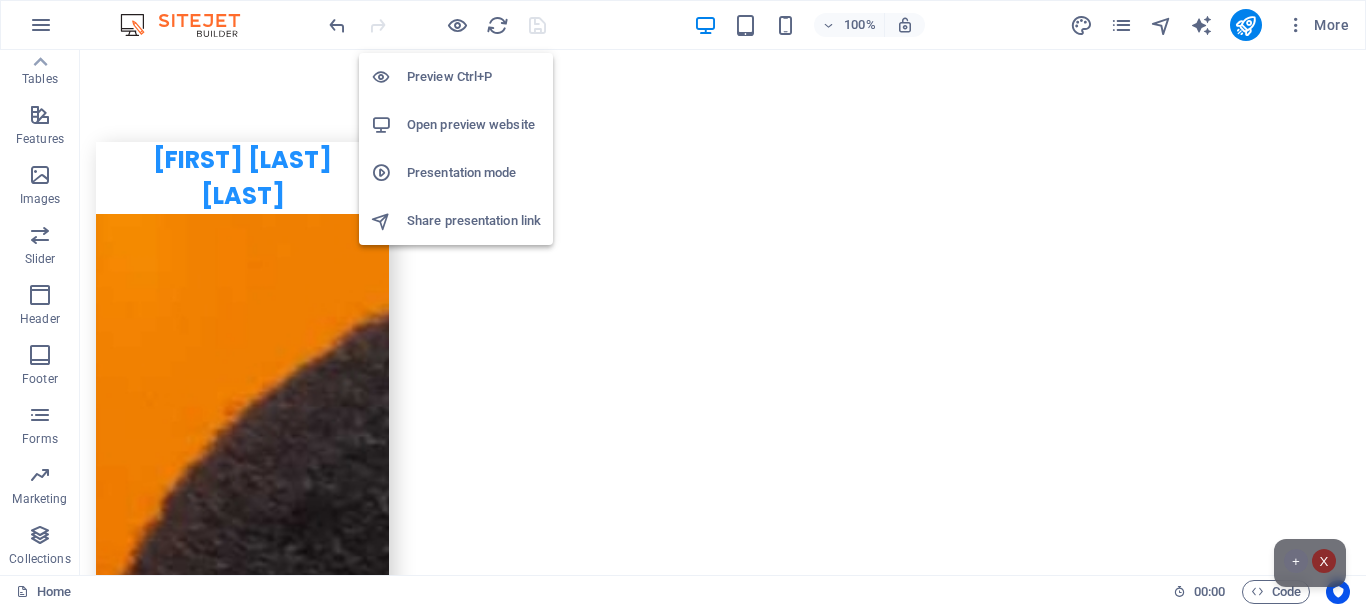 click on "Share presentation link" at bounding box center [474, 221] 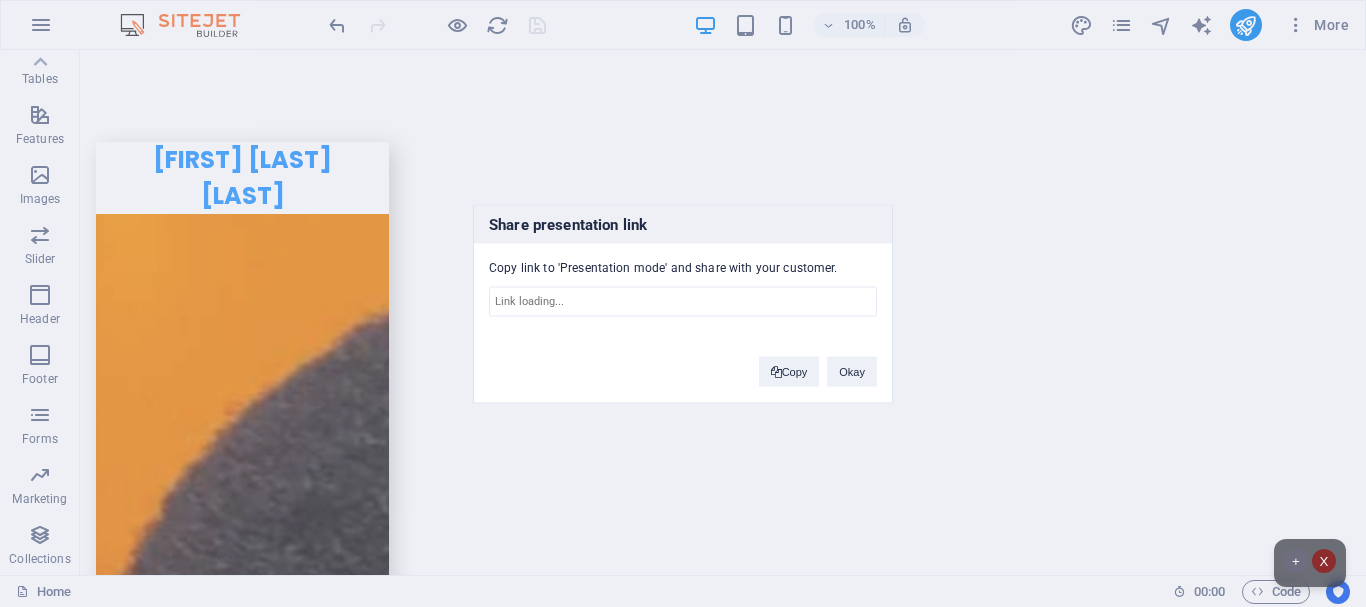 type on "https://cms.sitehub.io/presentation/[ID]/[HASH]" 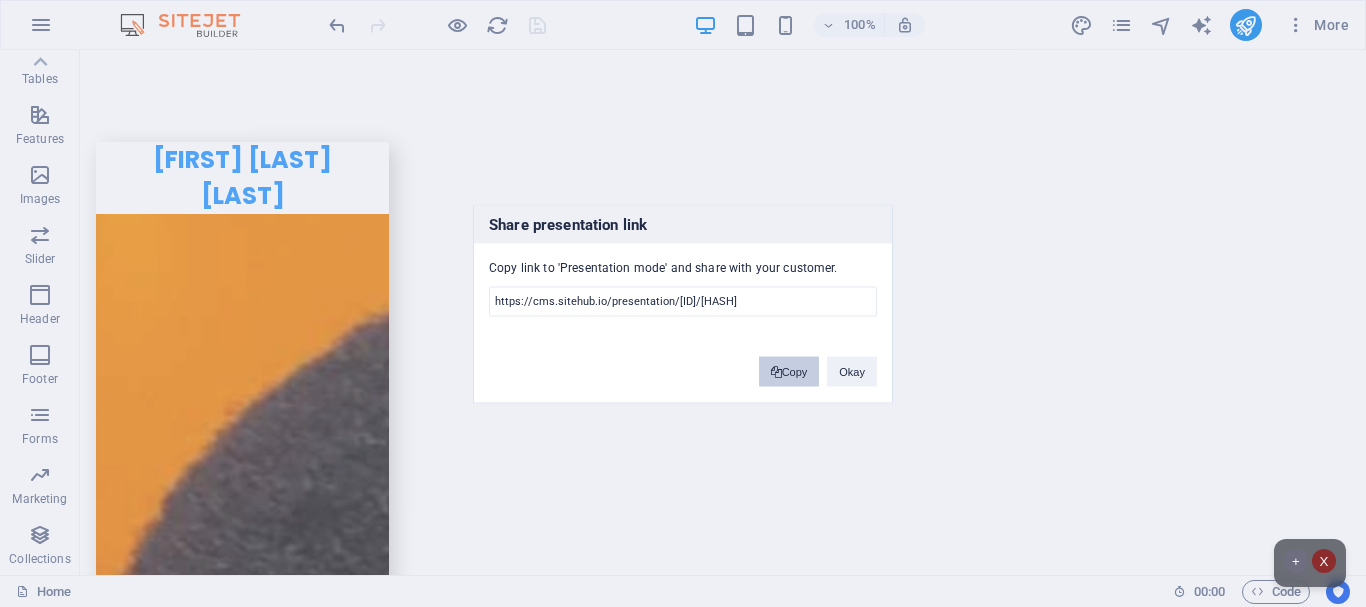 click on "Copy" at bounding box center (789, 371) 